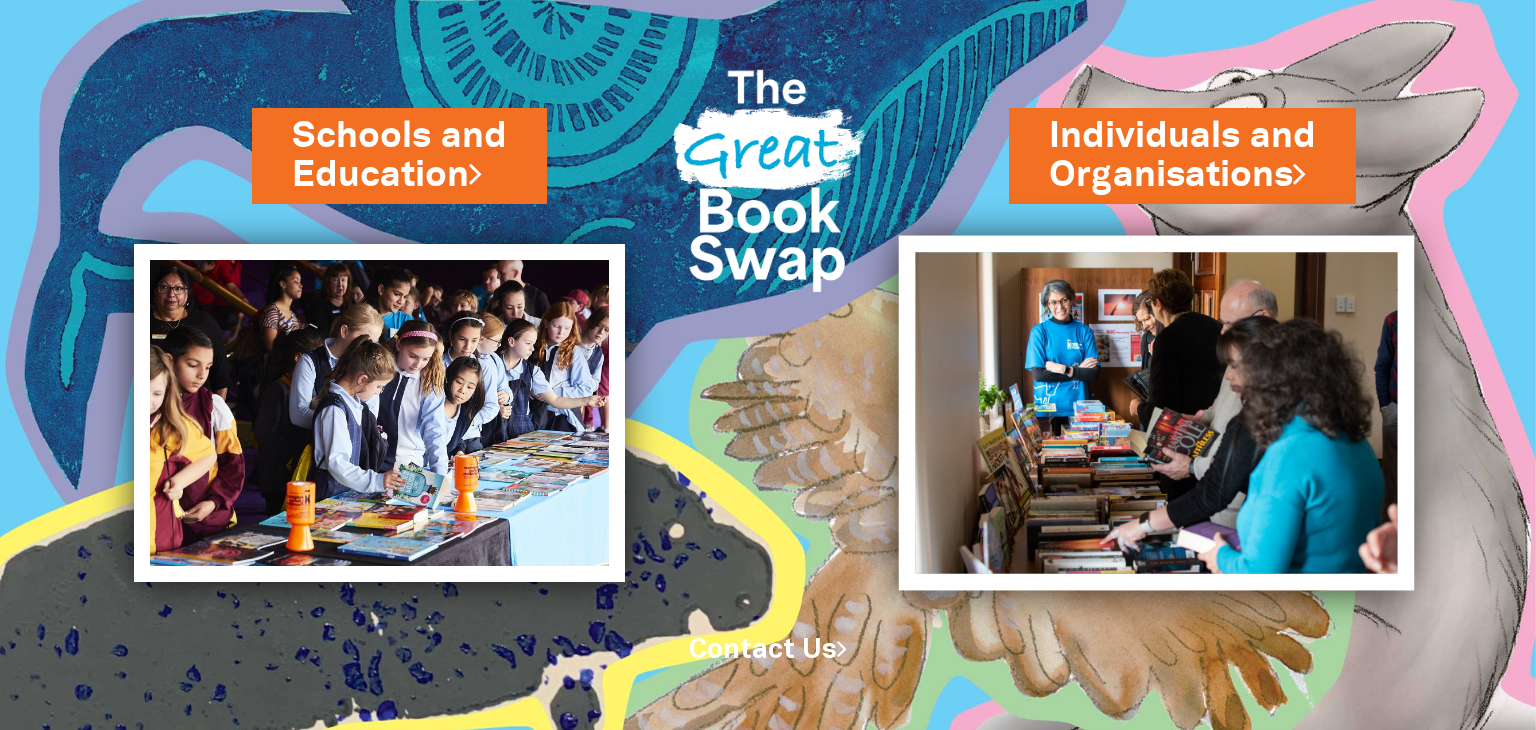 scroll, scrollTop: 0, scrollLeft: 0, axis: both 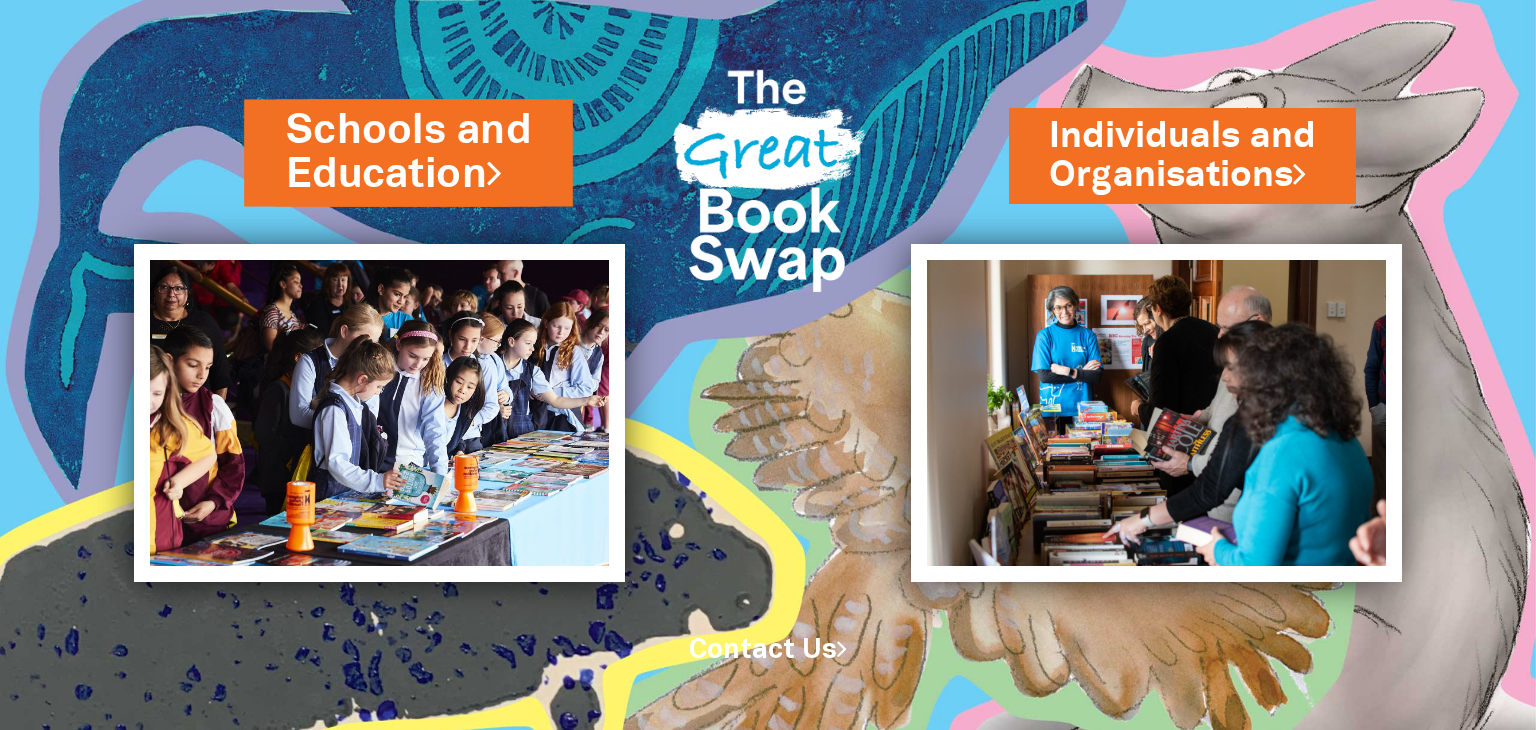 click on "Schools and Education" at bounding box center [408, 152] 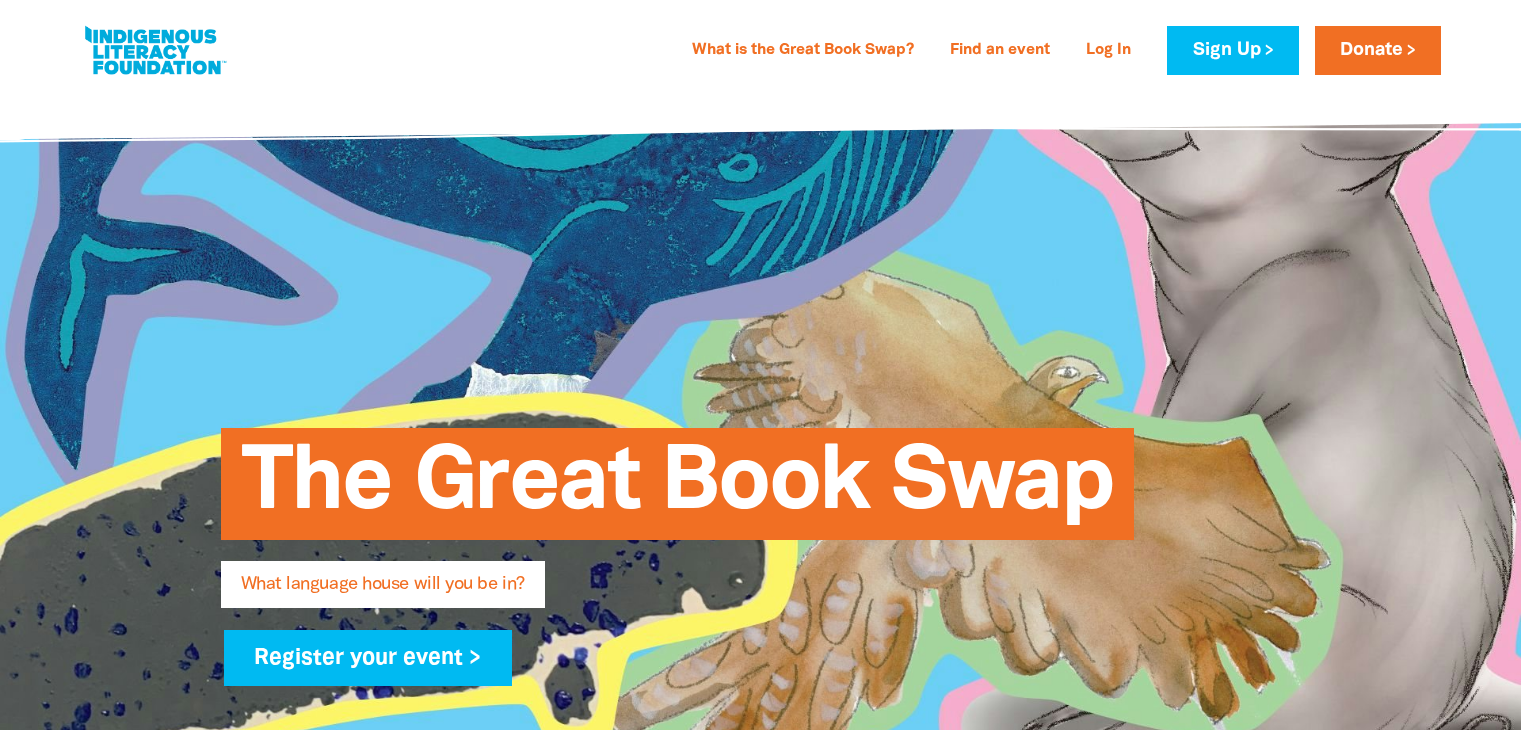 scroll, scrollTop: 0, scrollLeft: 0, axis: both 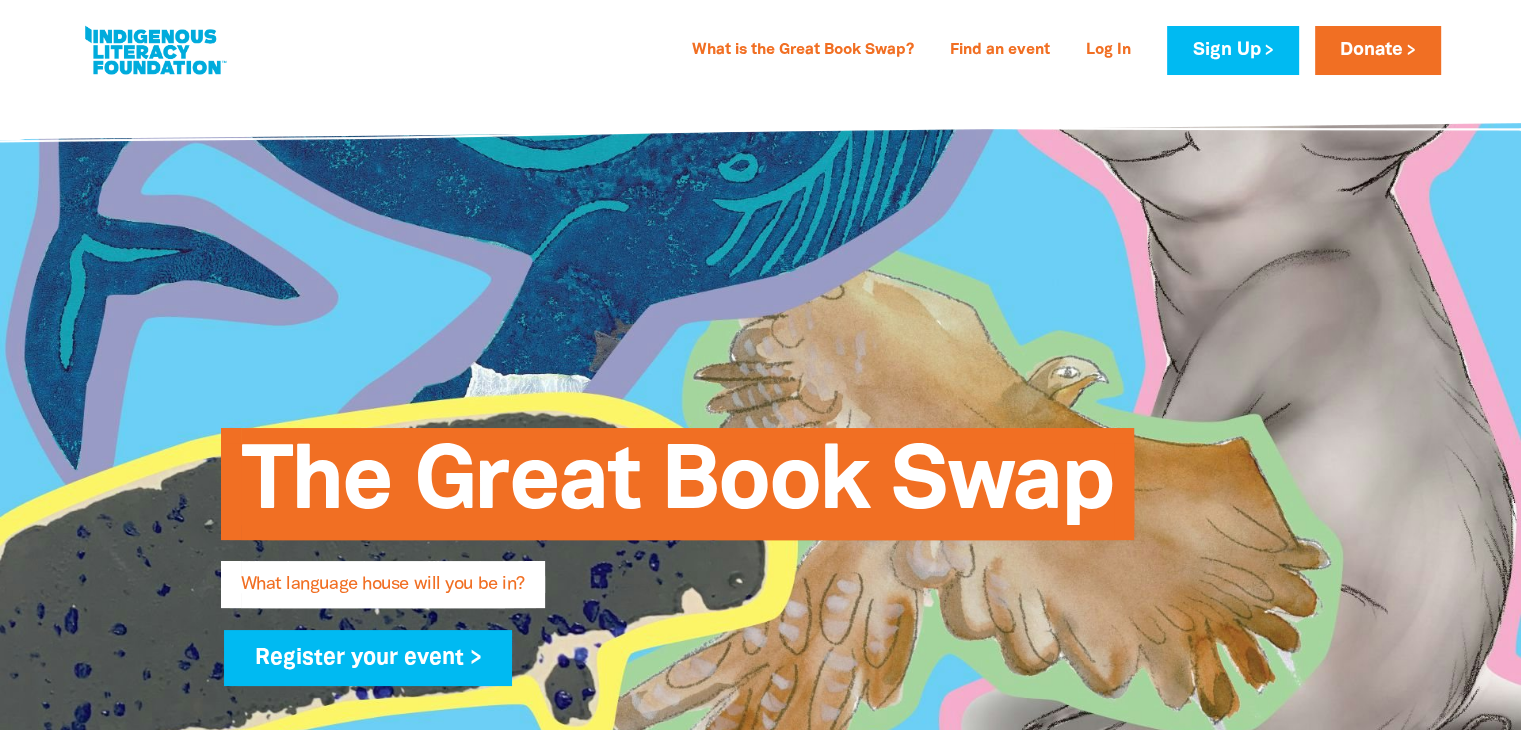 type on "[NAME]" 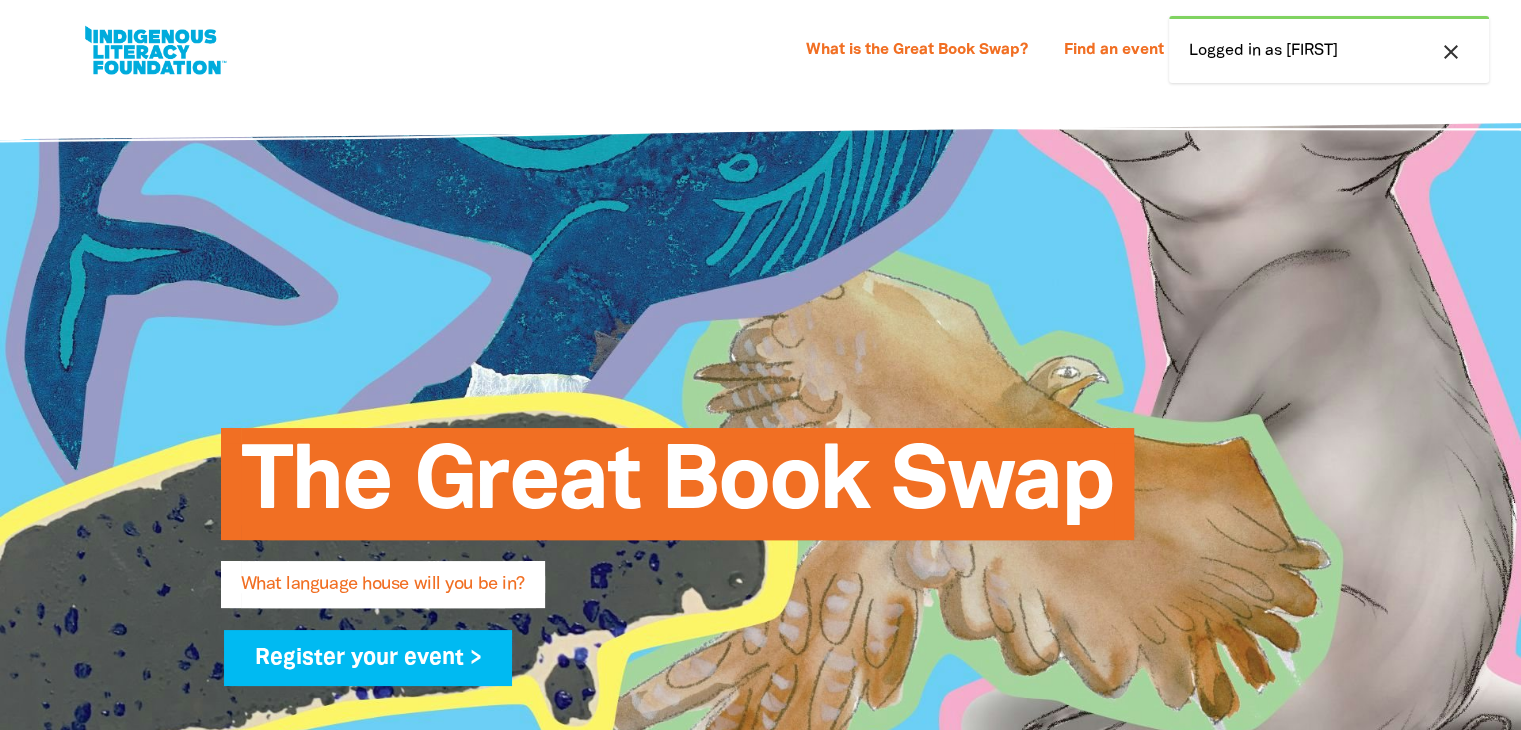 scroll, scrollTop: 0, scrollLeft: 0, axis: both 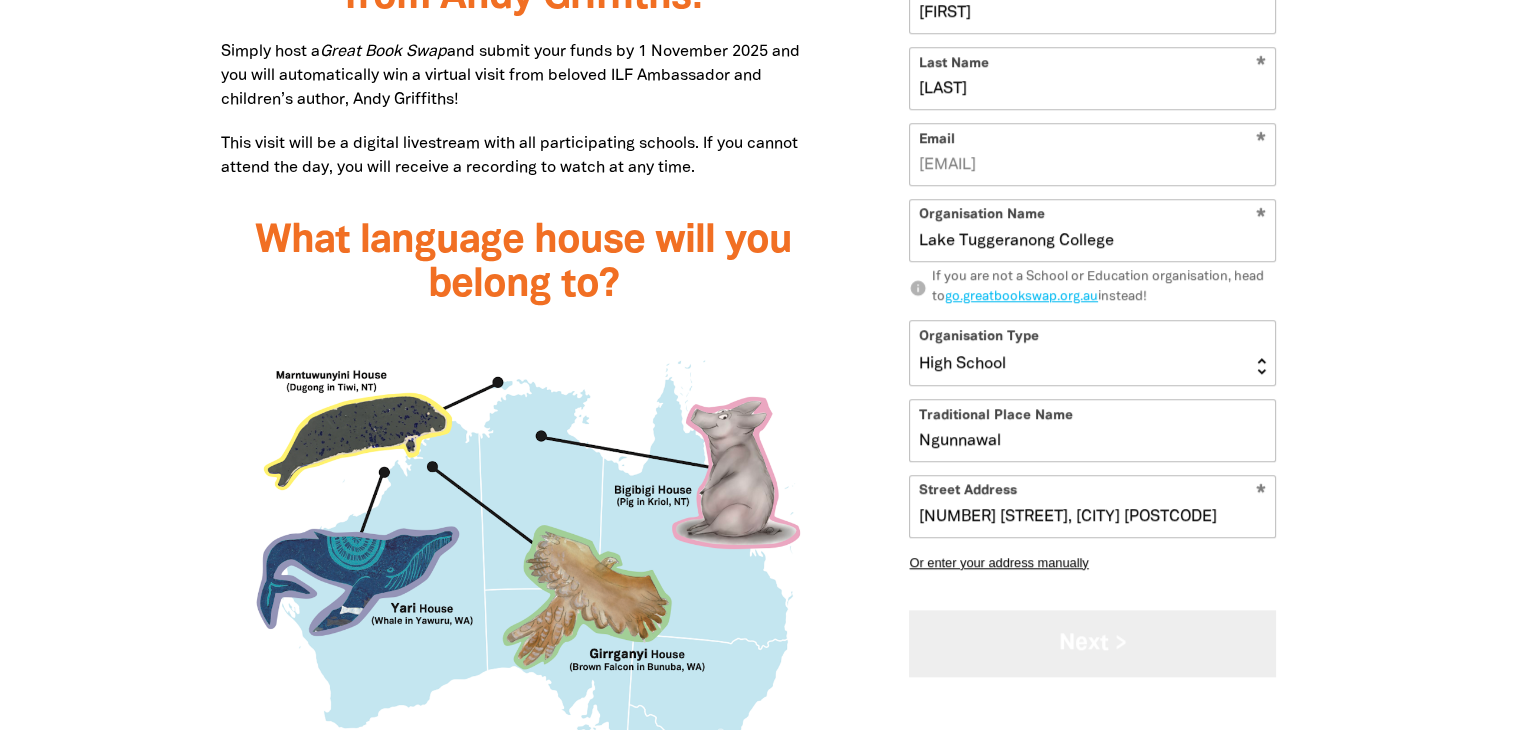 click on "Next >" at bounding box center [1092, 643] 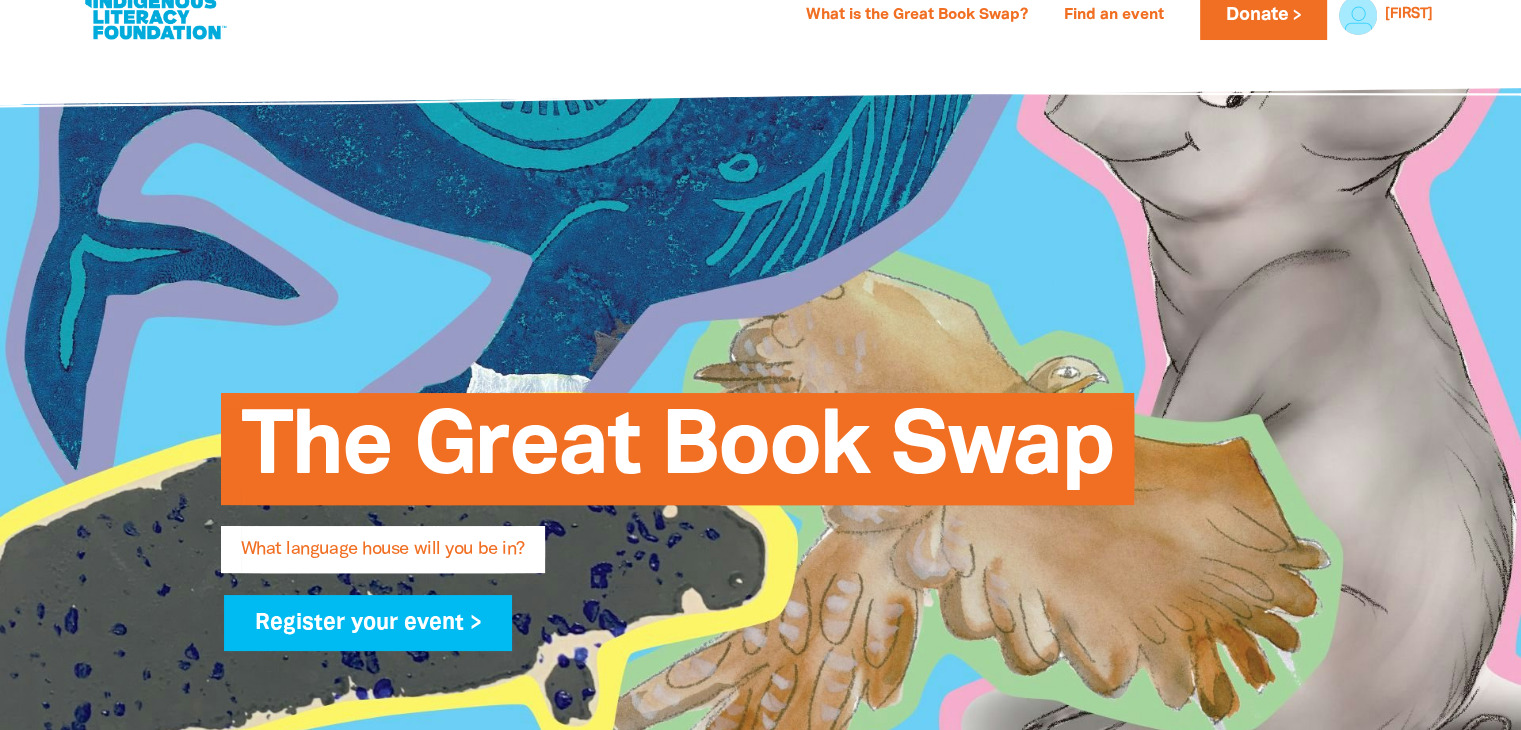 scroll, scrollTop: 0, scrollLeft: 0, axis: both 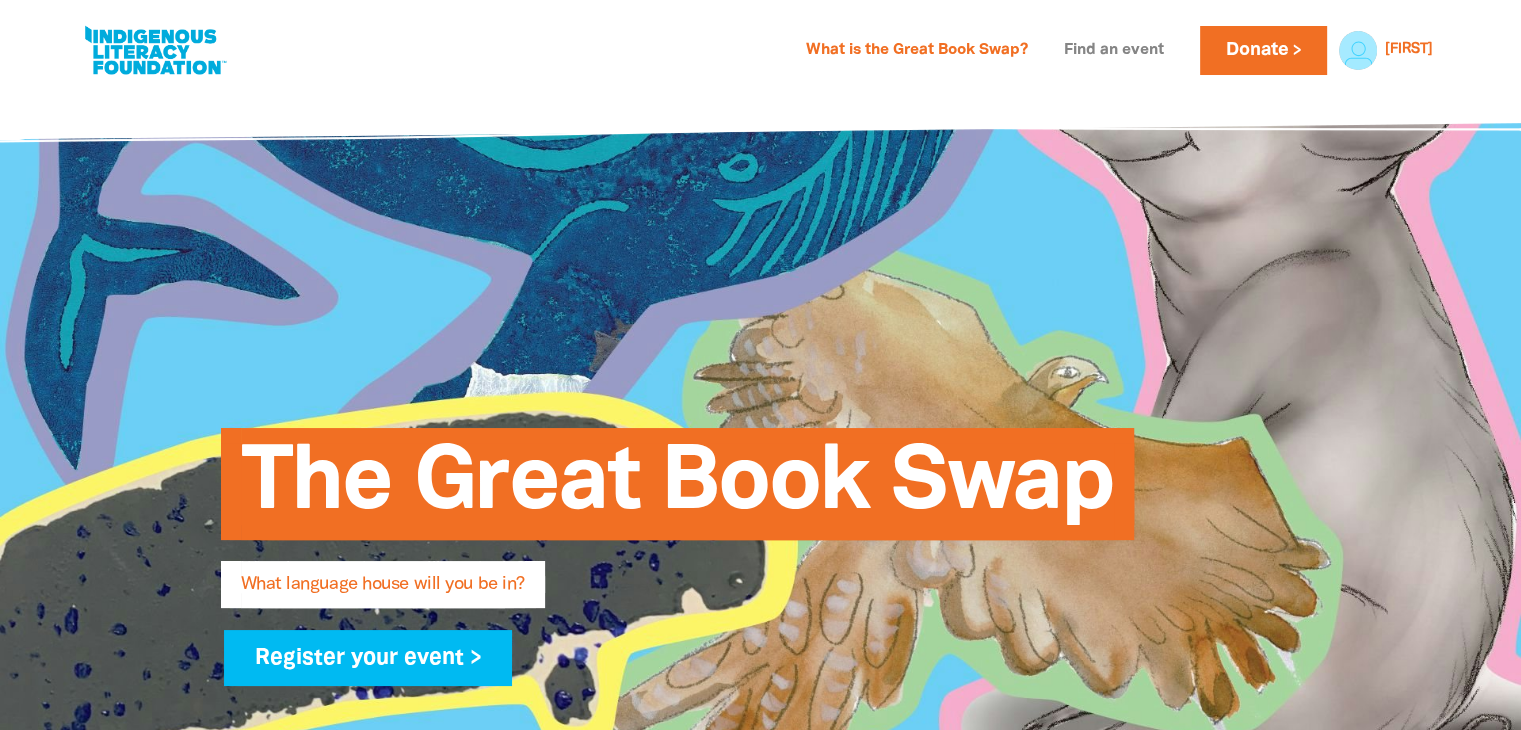 click on "Find an event" at bounding box center (1114, 51) 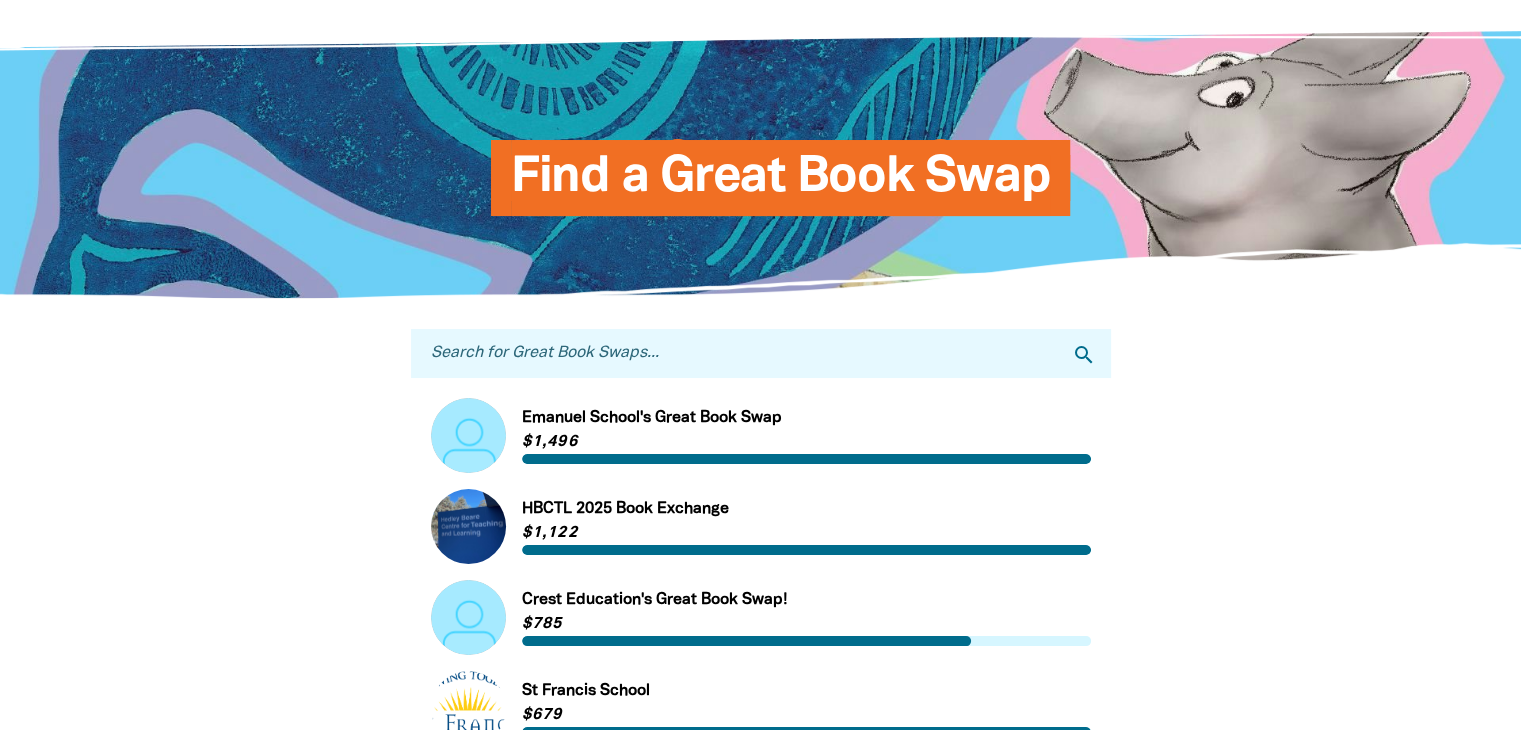 scroll, scrollTop: 0, scrollLeft: 0, axis: both 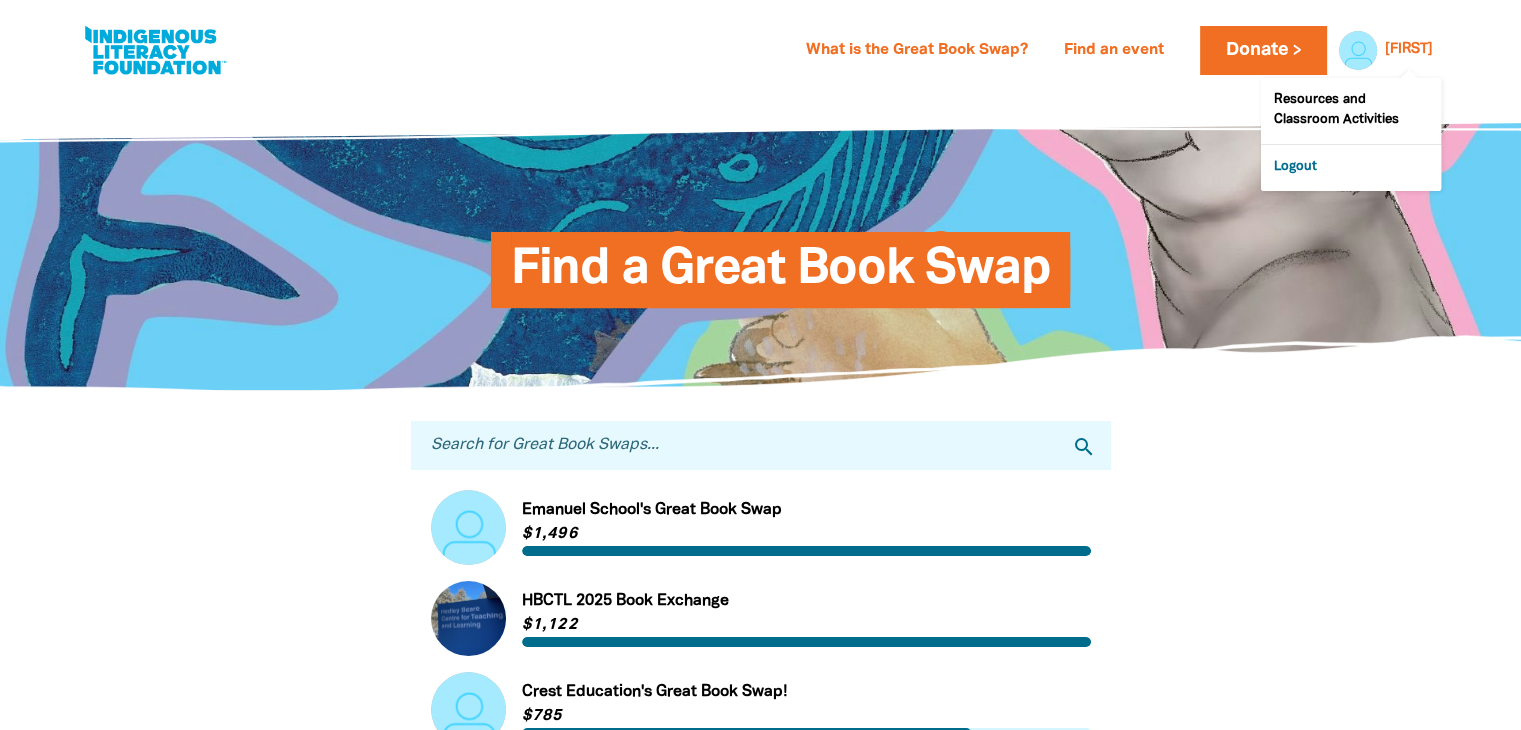click on "Logout" at bounding box center (1351, 168) 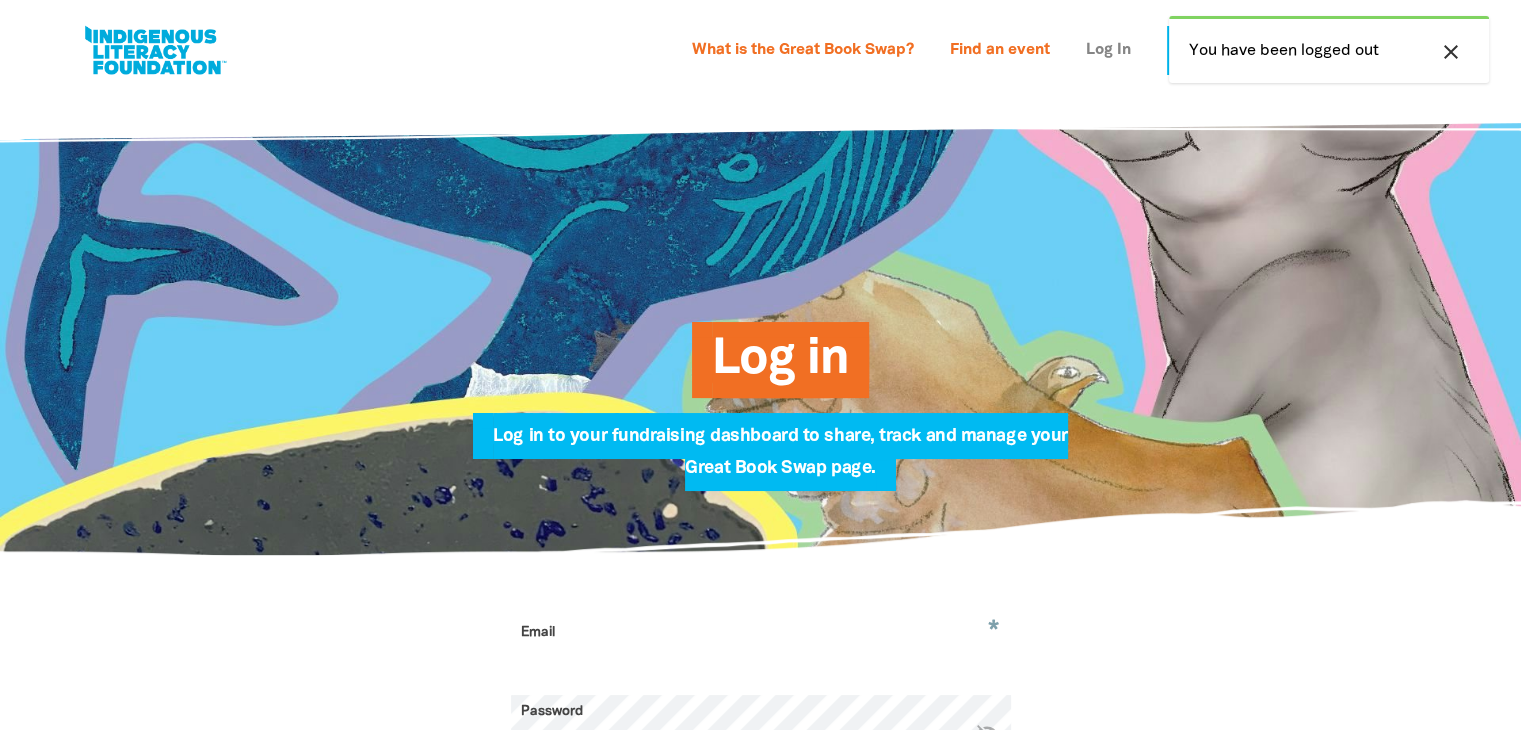 click on "Log In" at bounding box center (1108, 51) 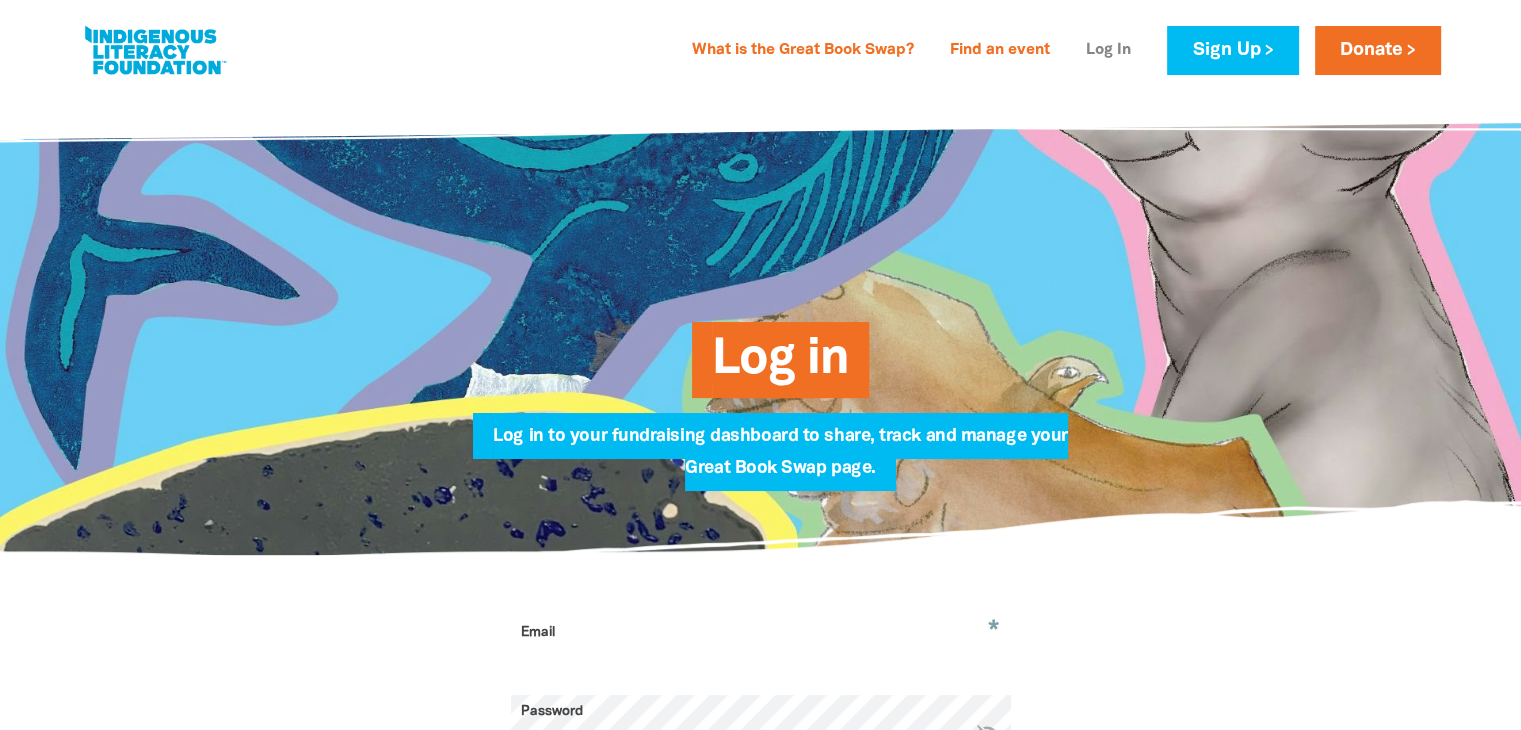 click on "Log In" at bounding box center (1108, 51) 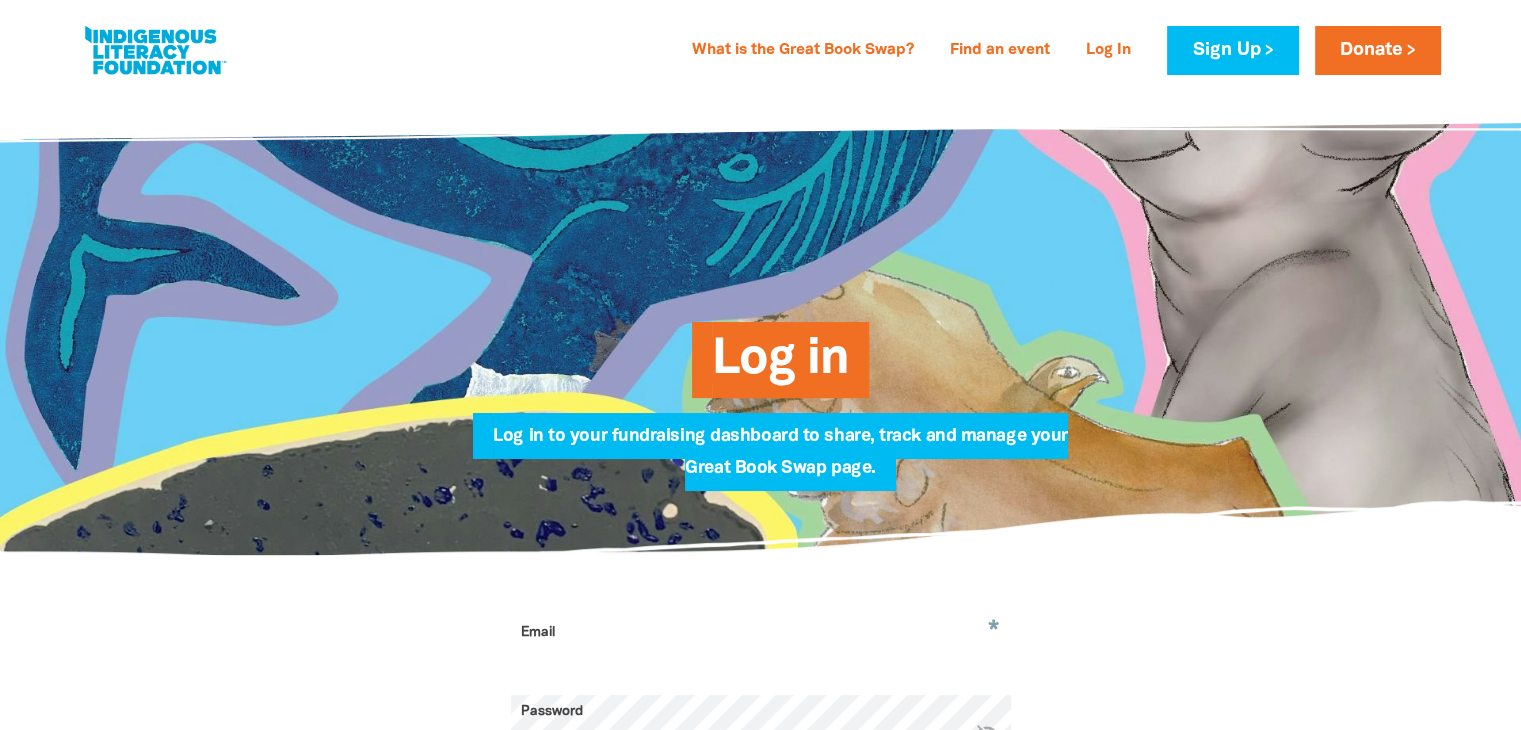 click on "Email" at bounding box center (761, 647) 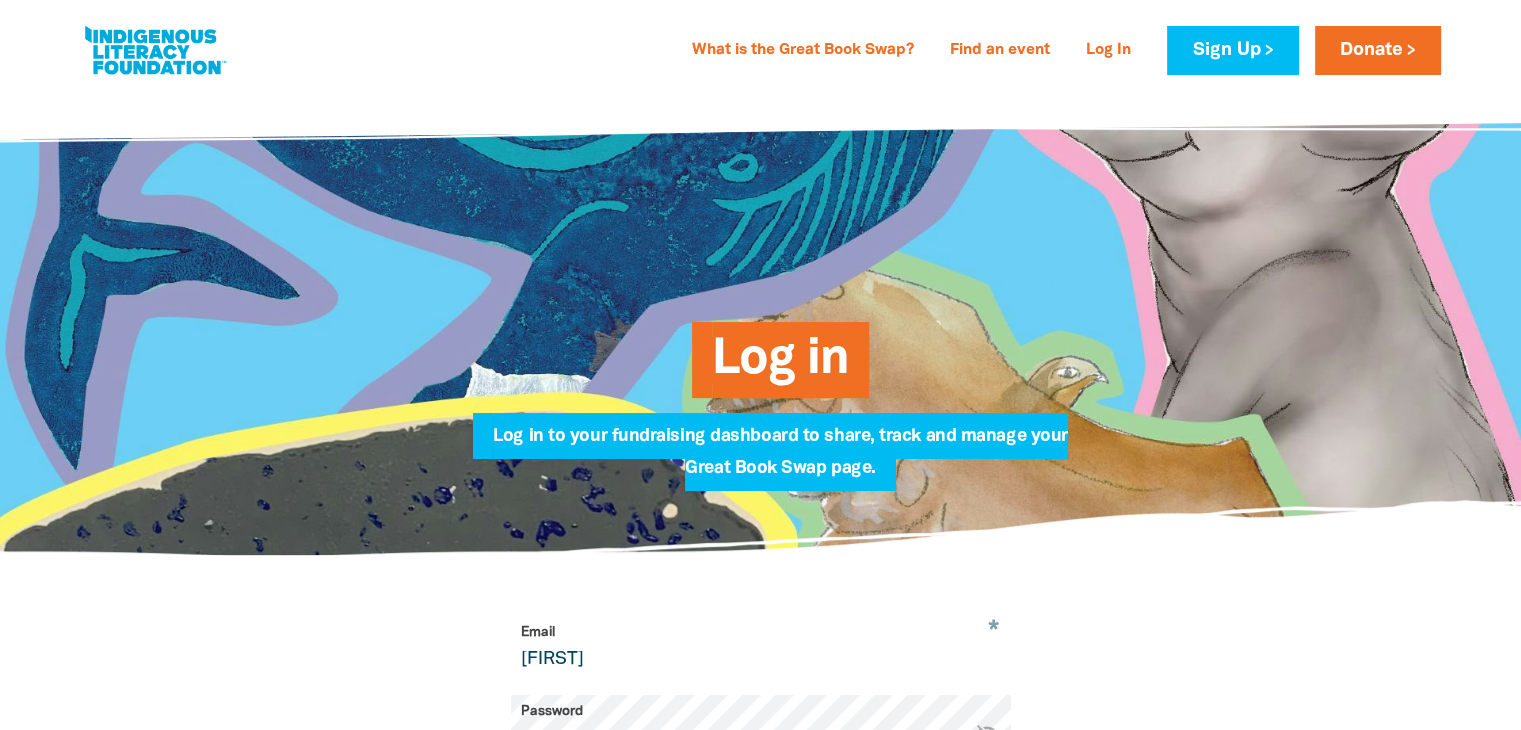 type on "[EMAIL]" 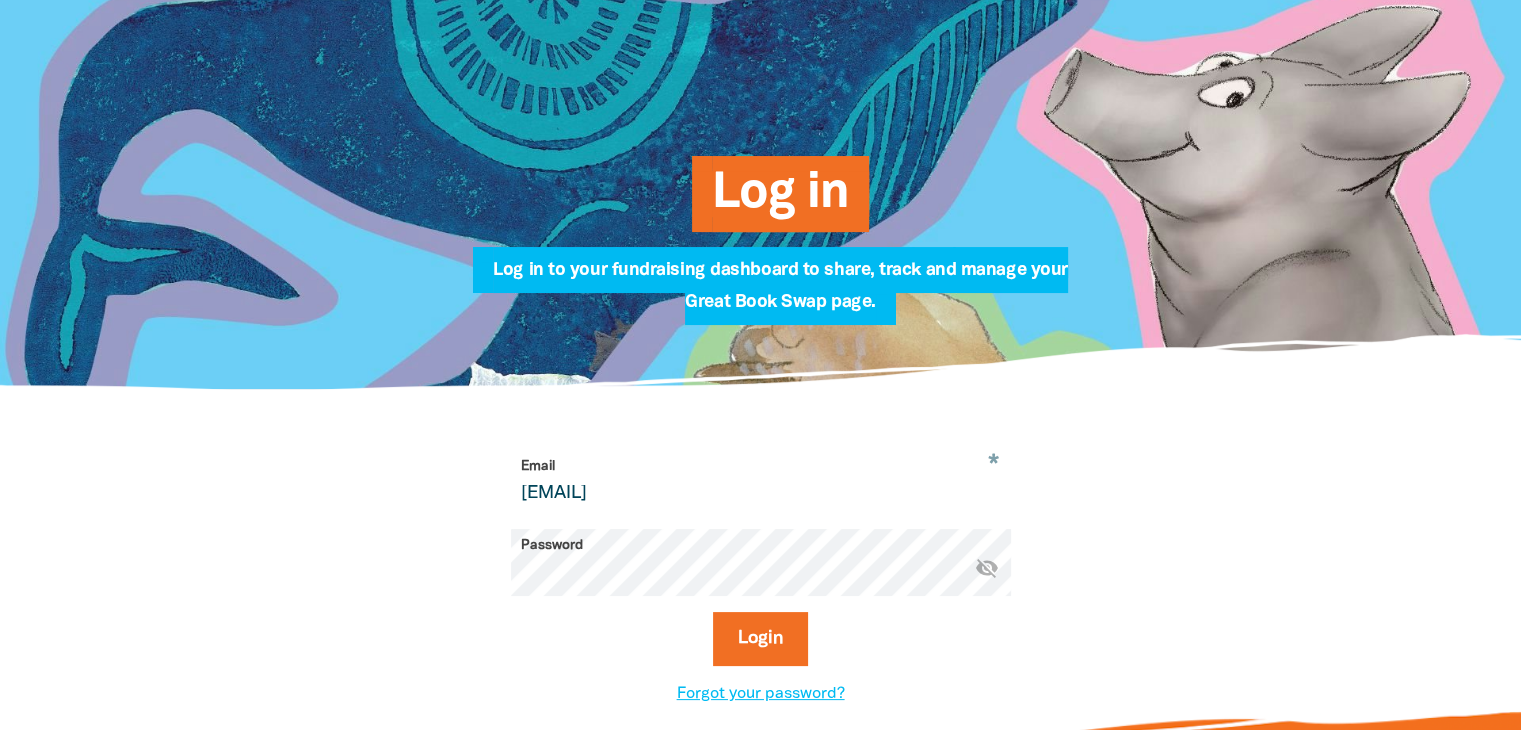 scroll, scrollTop: 284, scrollLeft: 0, axis: vertical 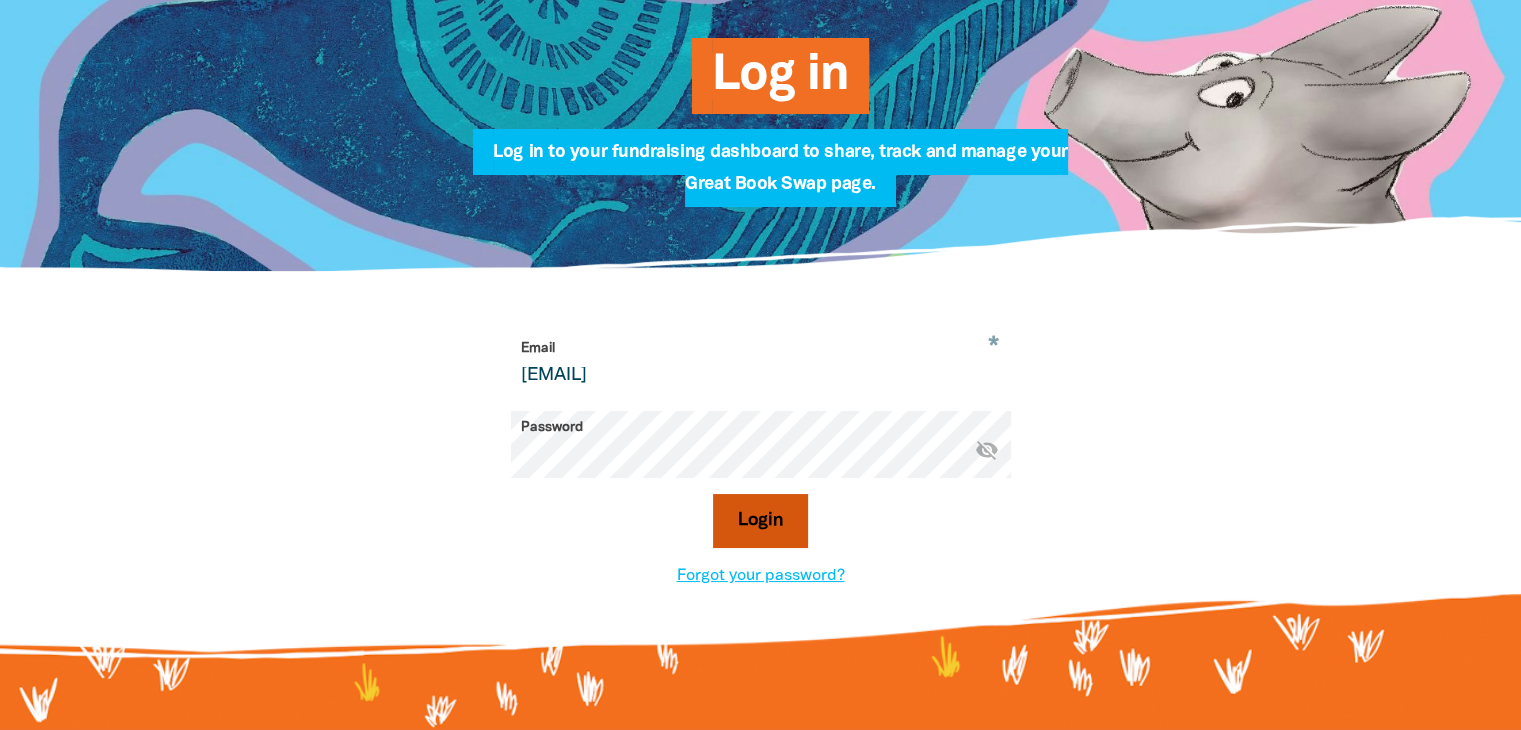 click on "Login" at bounding box center (760, 521) 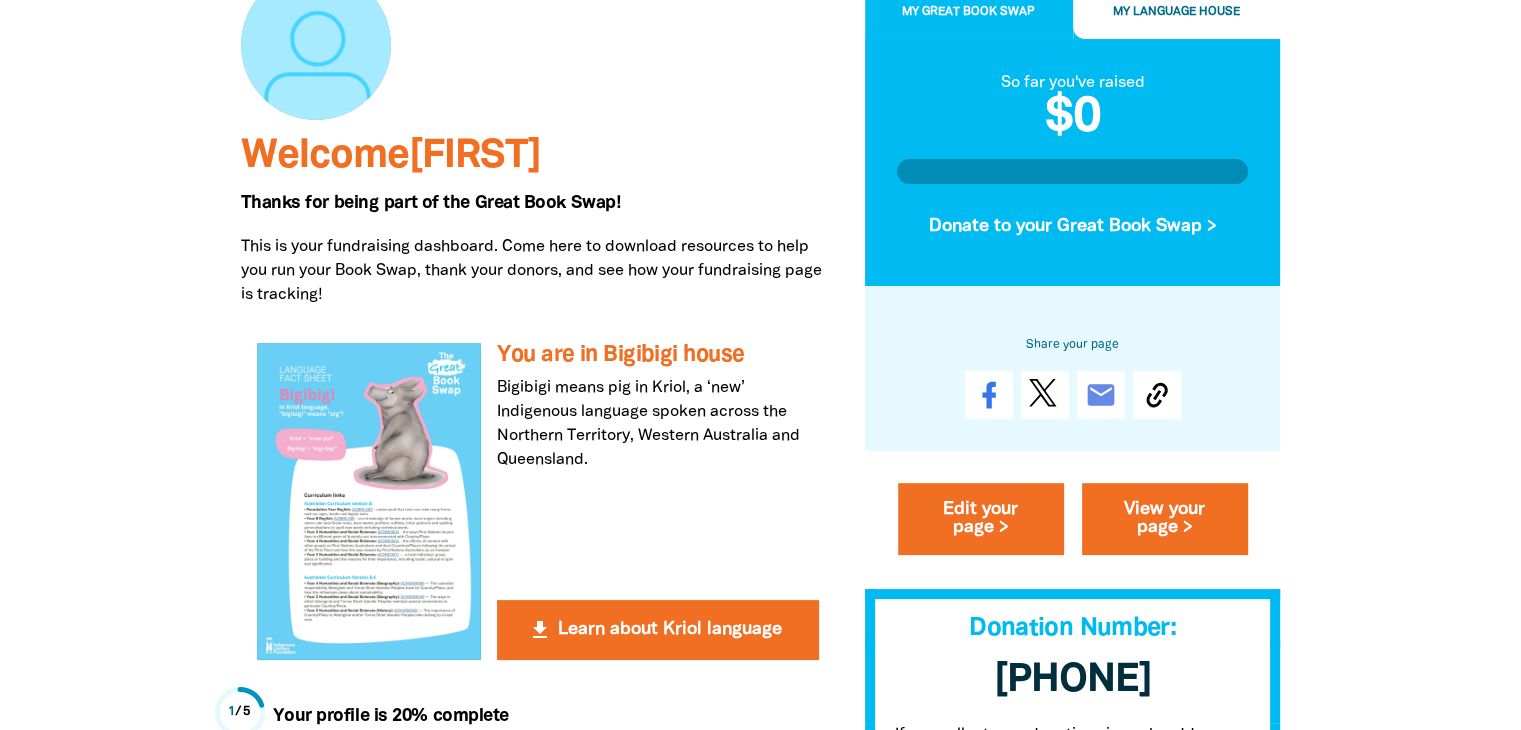 scroll, scrollTop: 238, scrollLeft: 0, axis: vertical 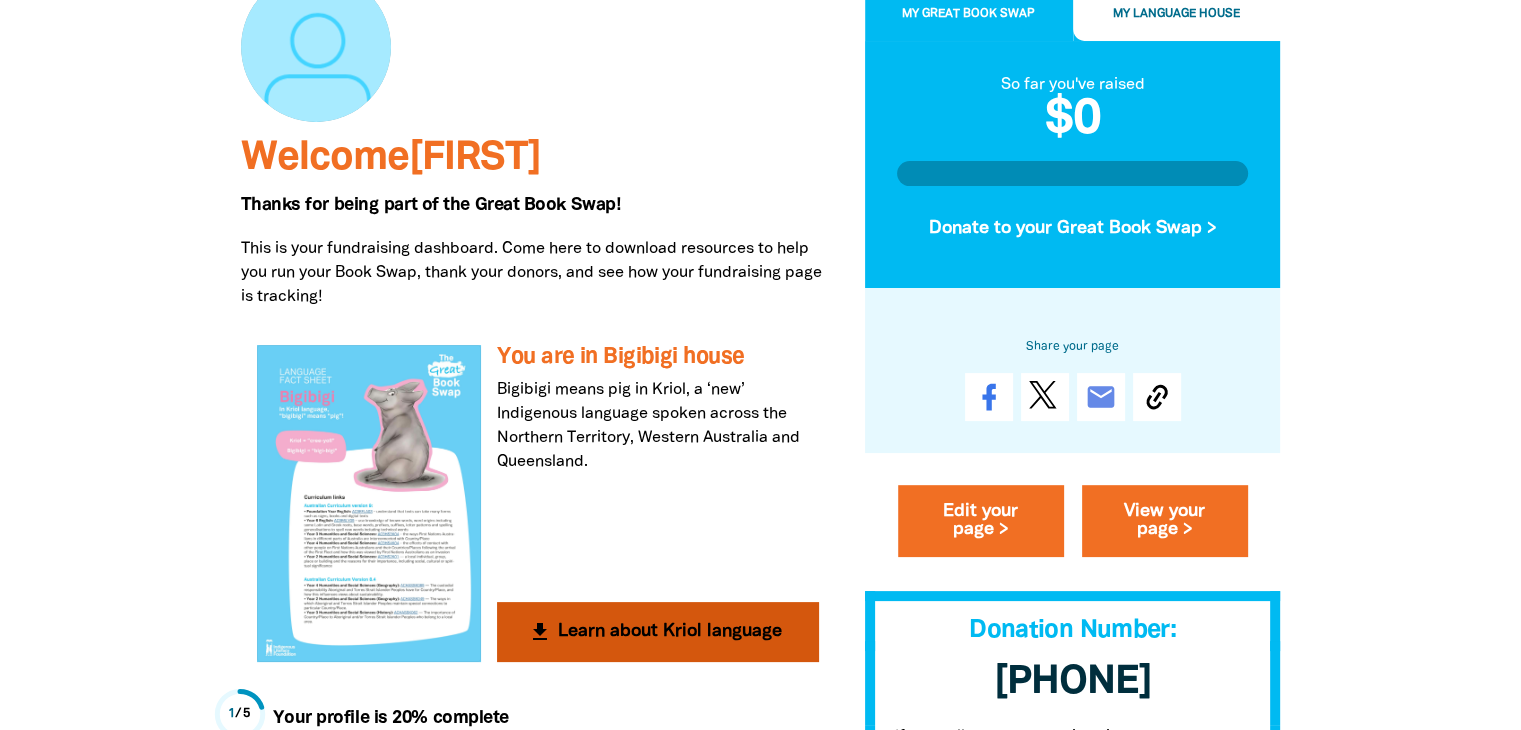 click on "get_app   Learn about Kriol language" at bounding box center [657, 632] 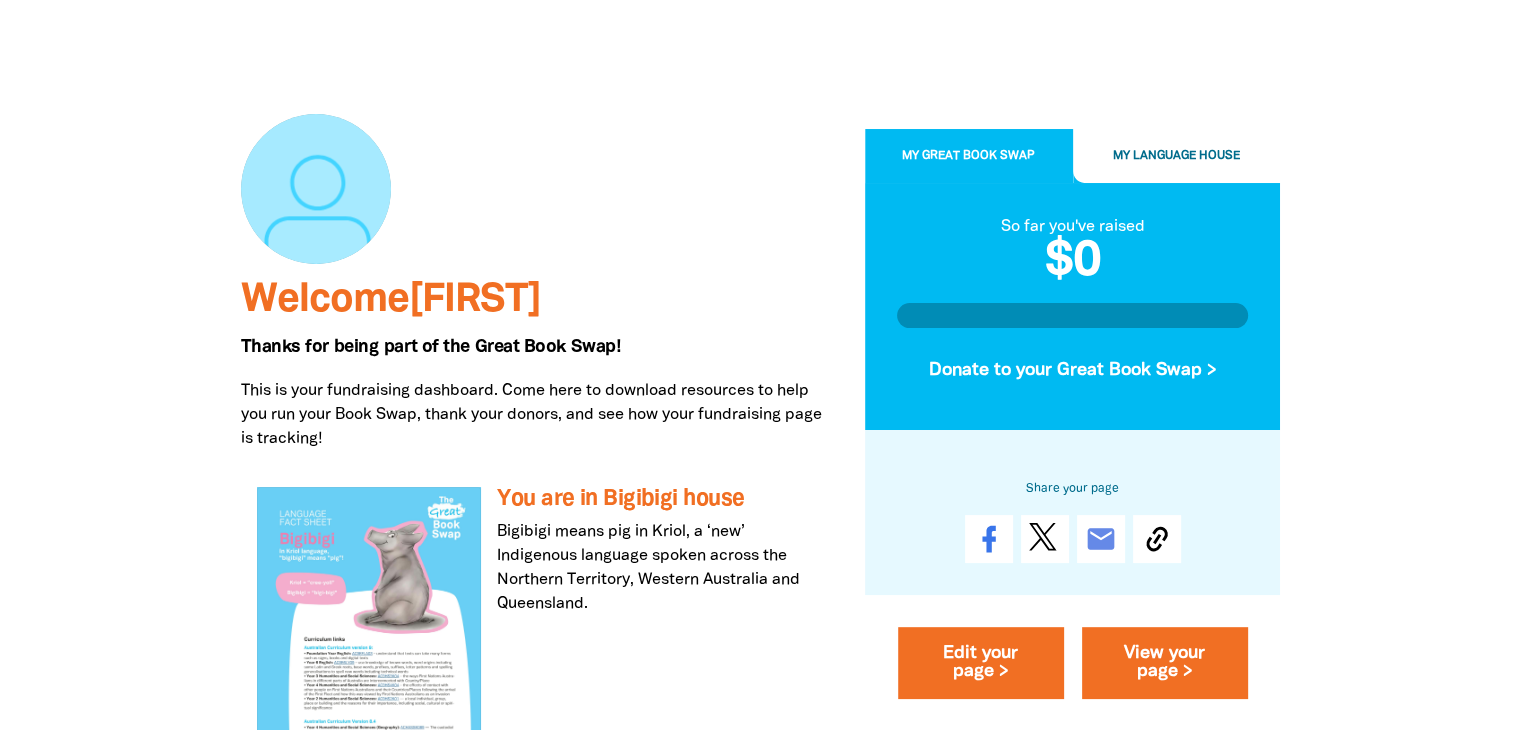scroll, scrollTop: 0, scrollLeft: 0, axis: both 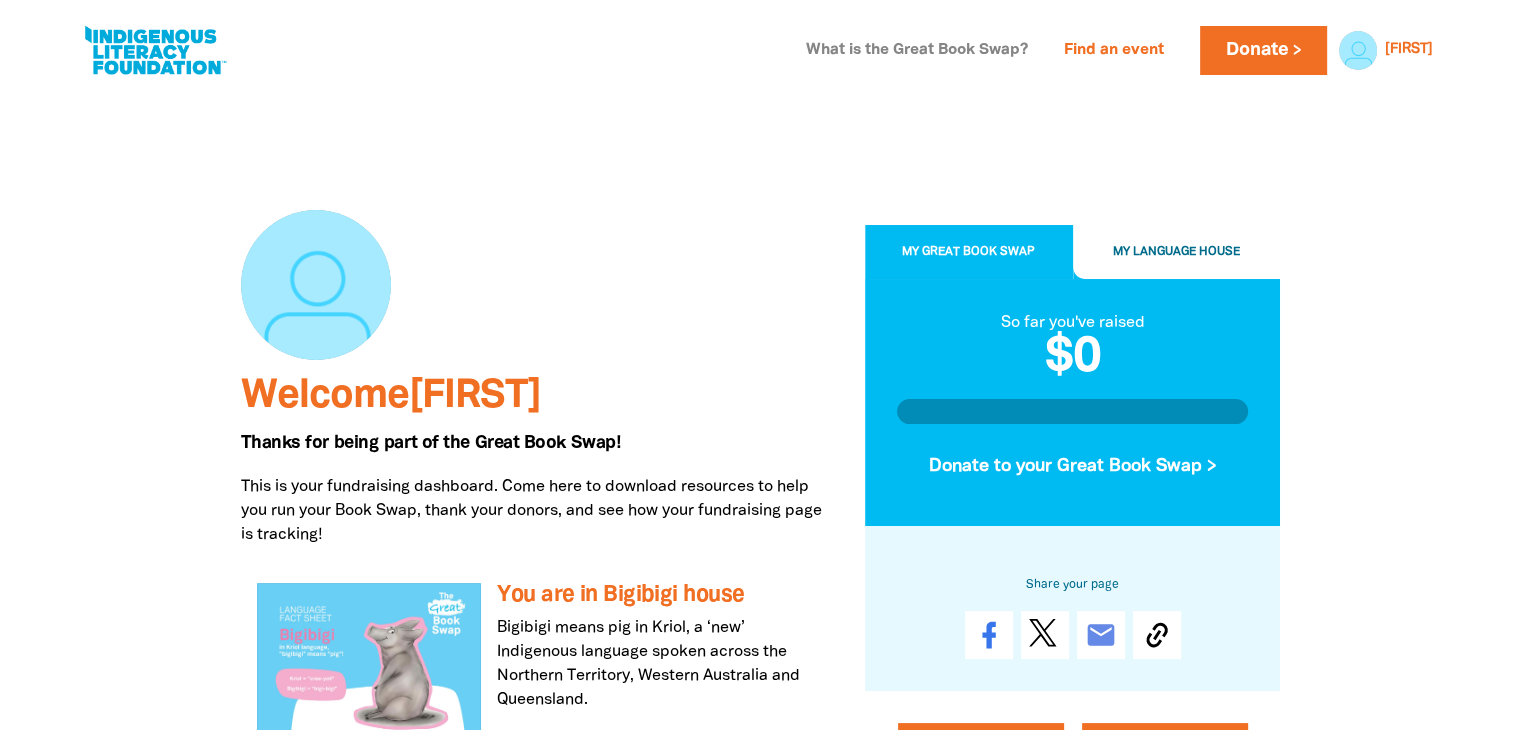 click on "What is the Great Book Swap?" at bounding box center [917, 51] 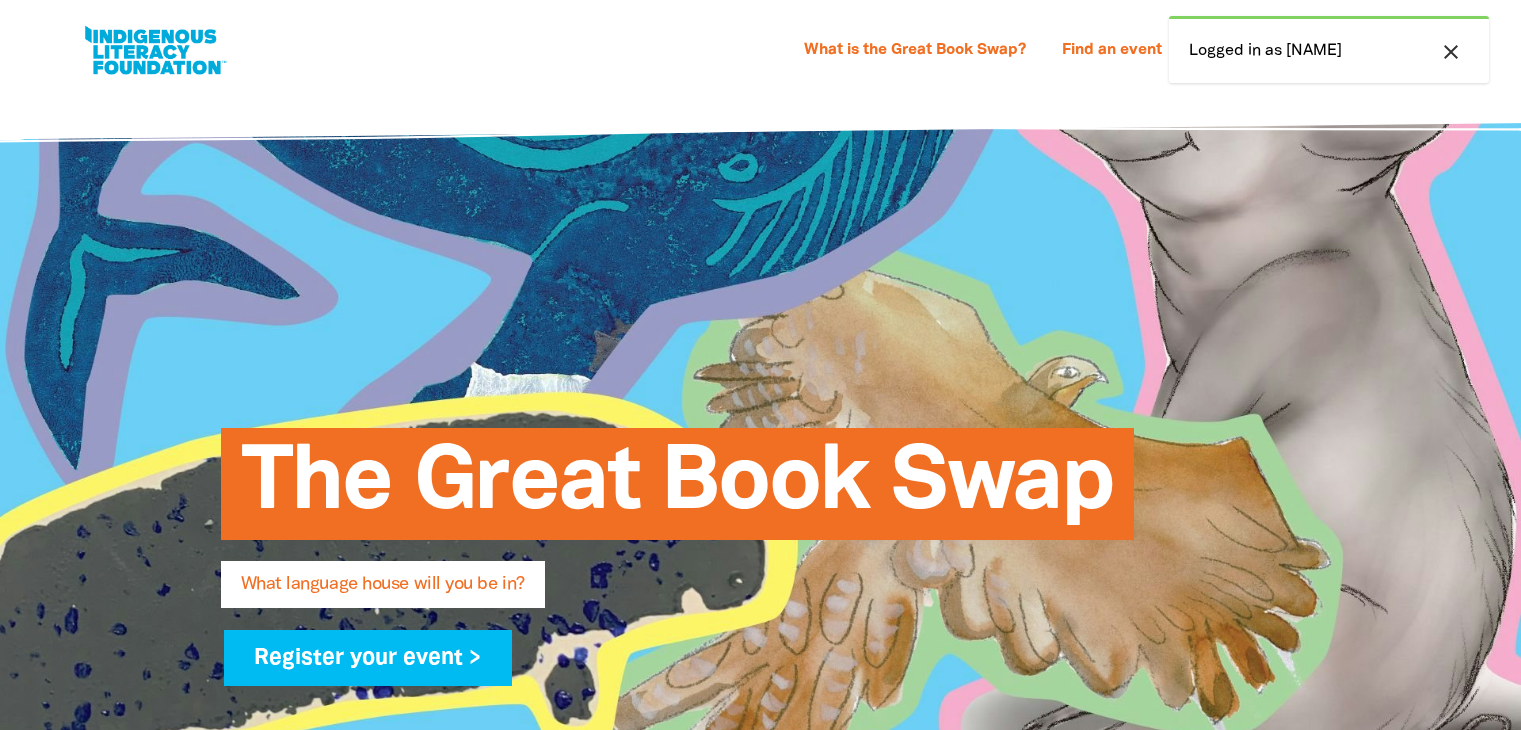 select on "high-school" 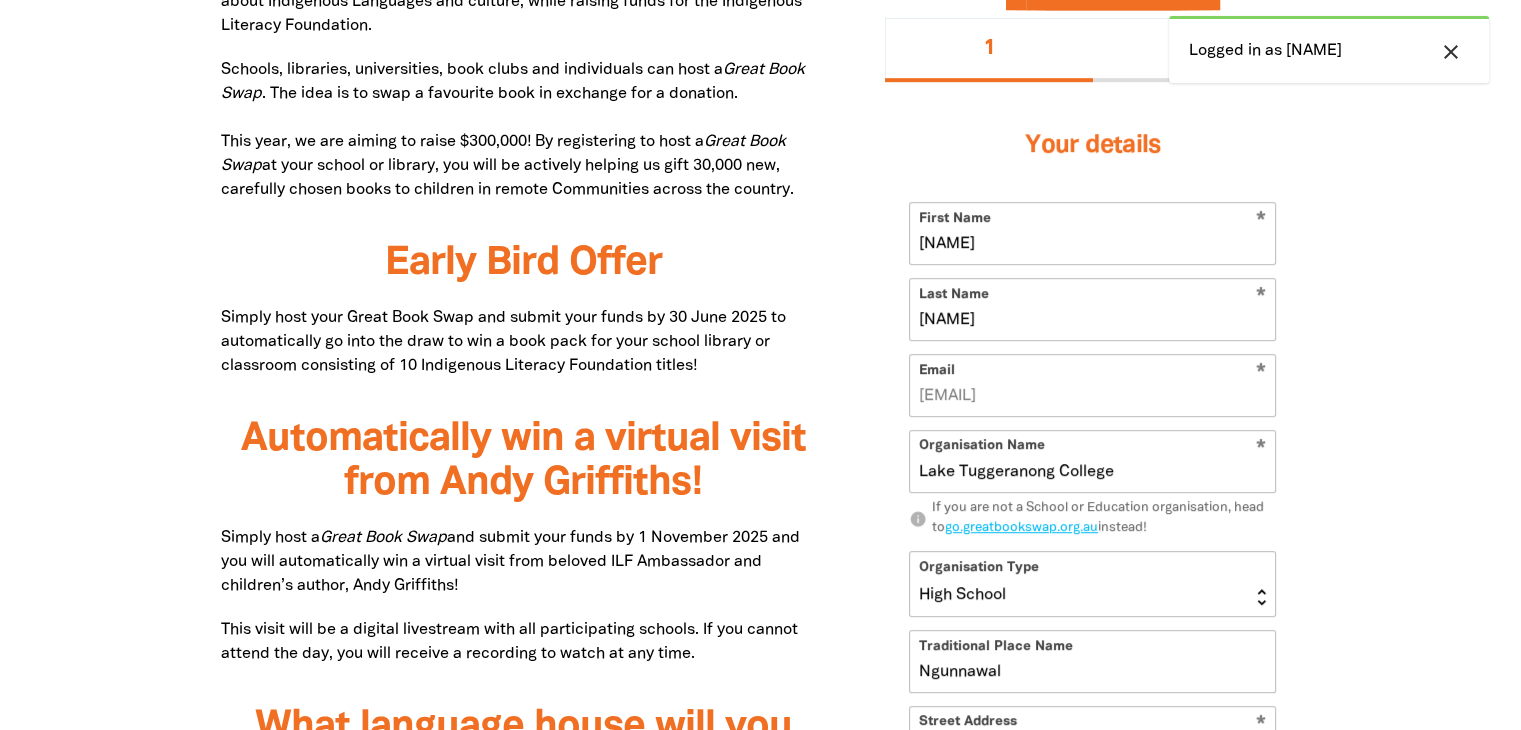 scroll, scrollTop: 0, scrollLeft: 0, axis: both 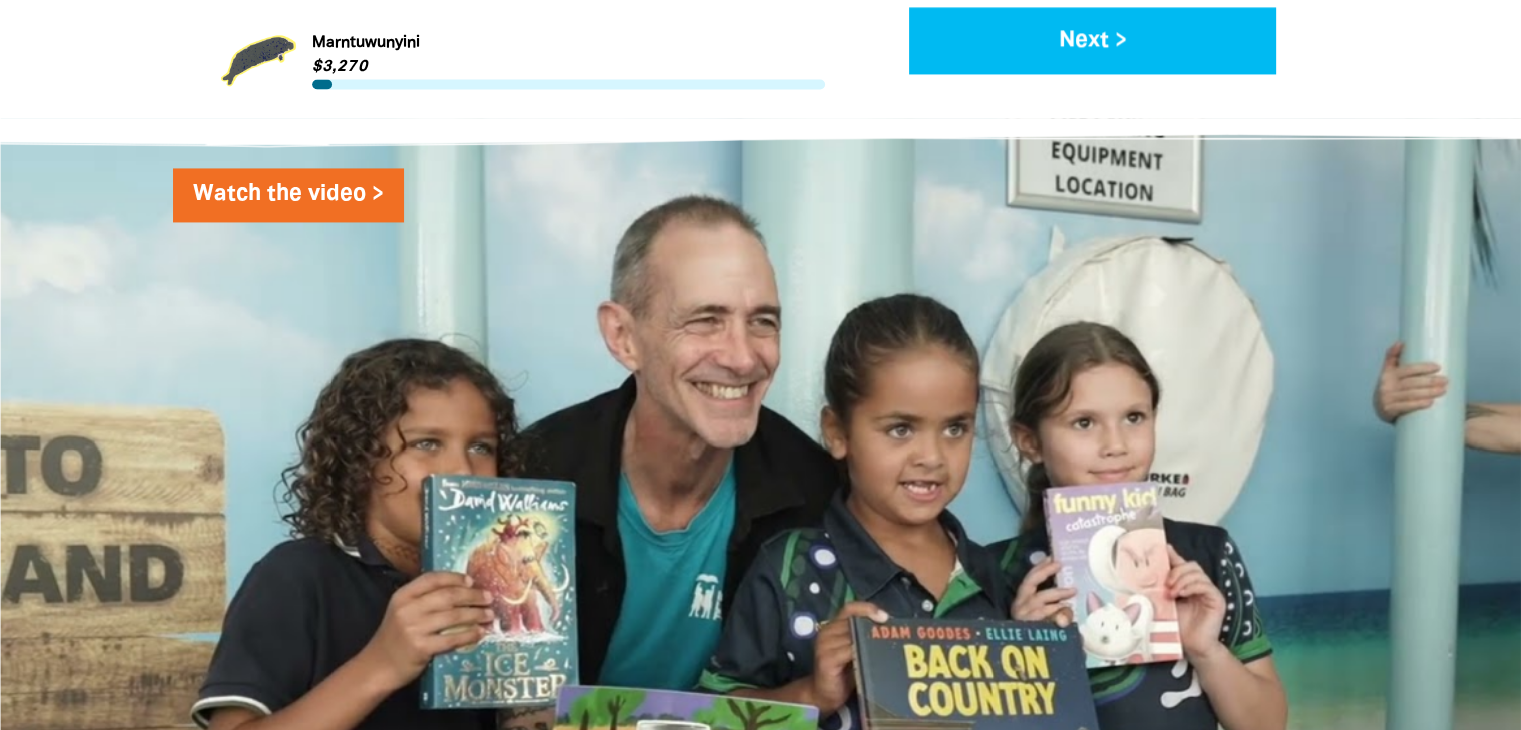 click on "Watch the video >" at bounding box center [288, 195] 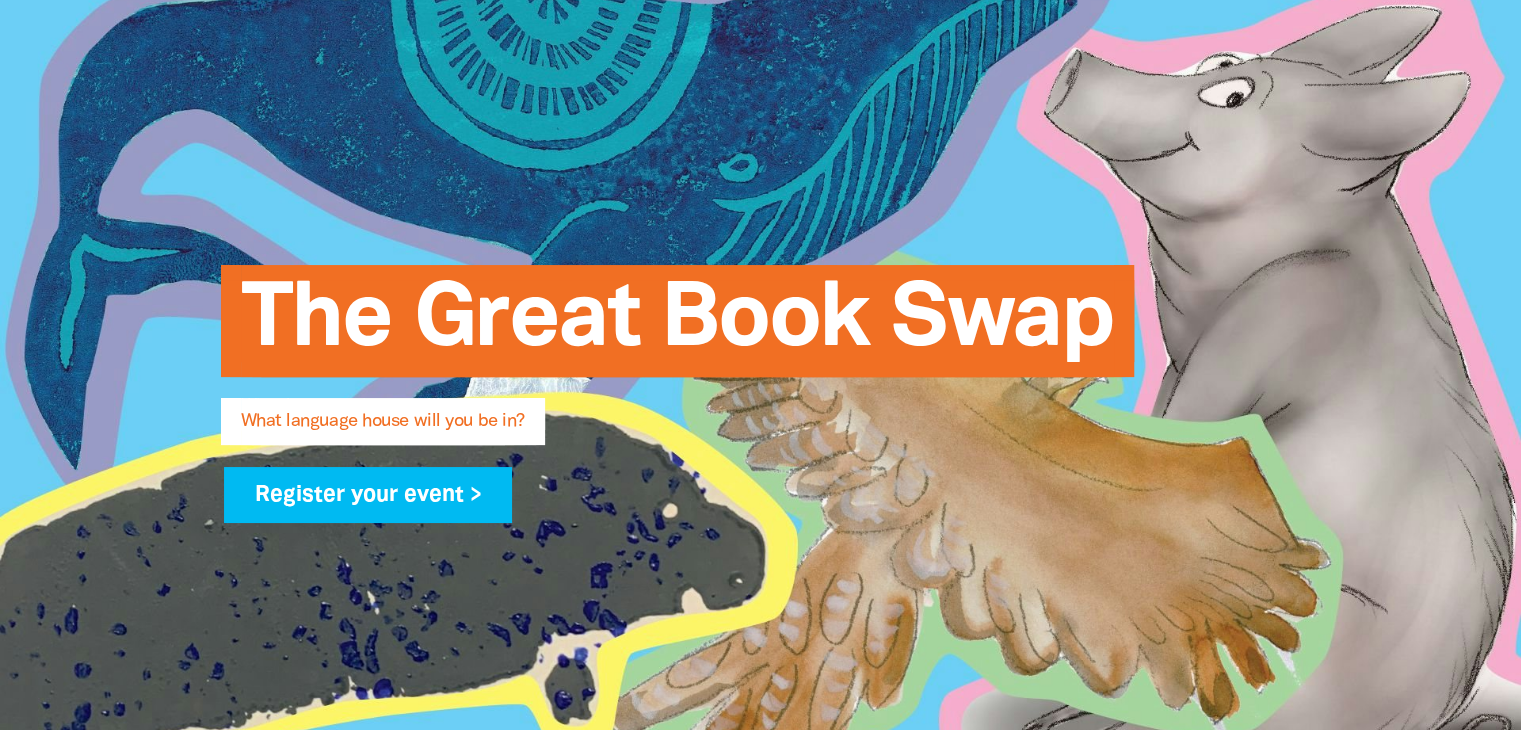scroll, scrollTop: 0, scrollLeft: 0, axis: both 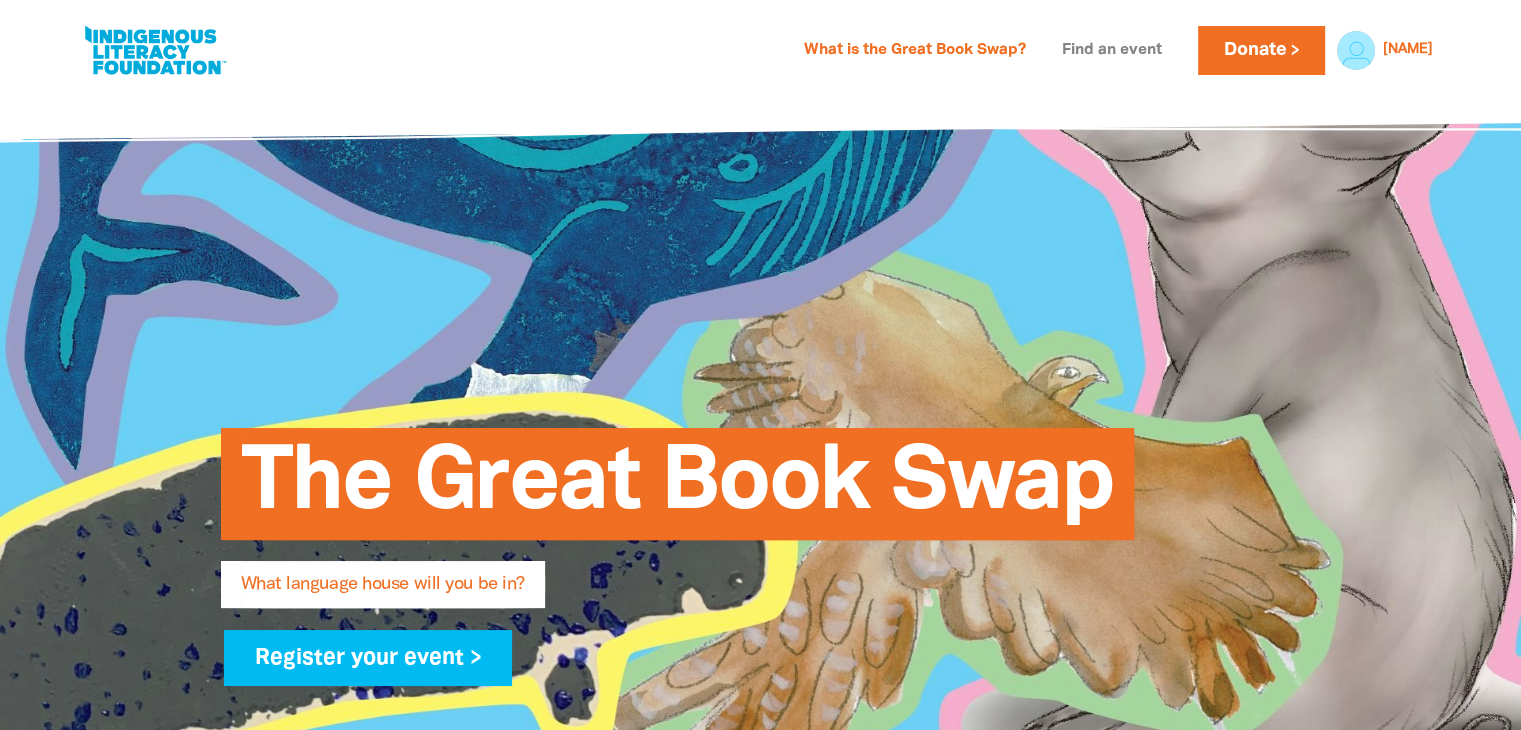click on "Find an event" at bounding box center (1112, 51) 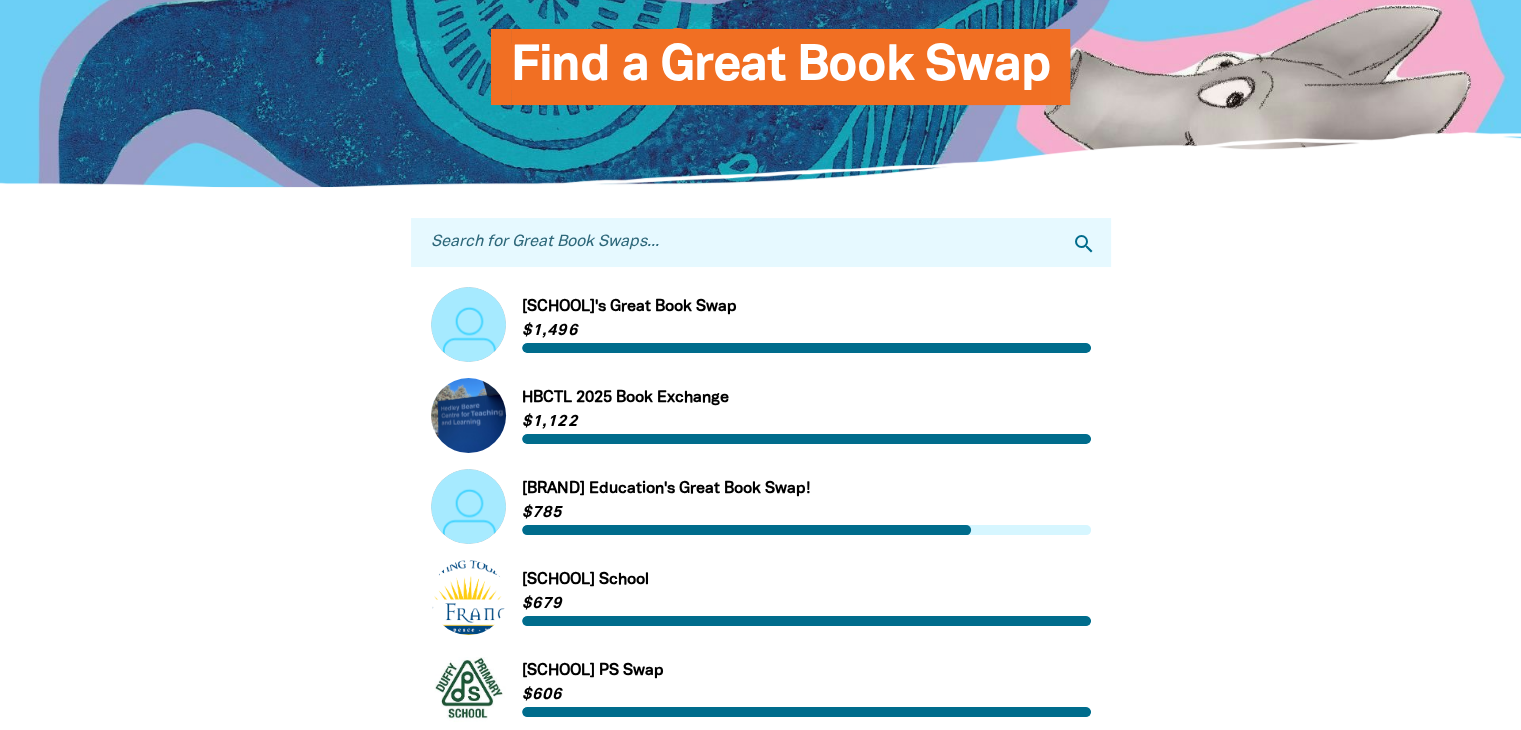 scroll, scrollTop: 0, scrollLeft: 0, axis: both 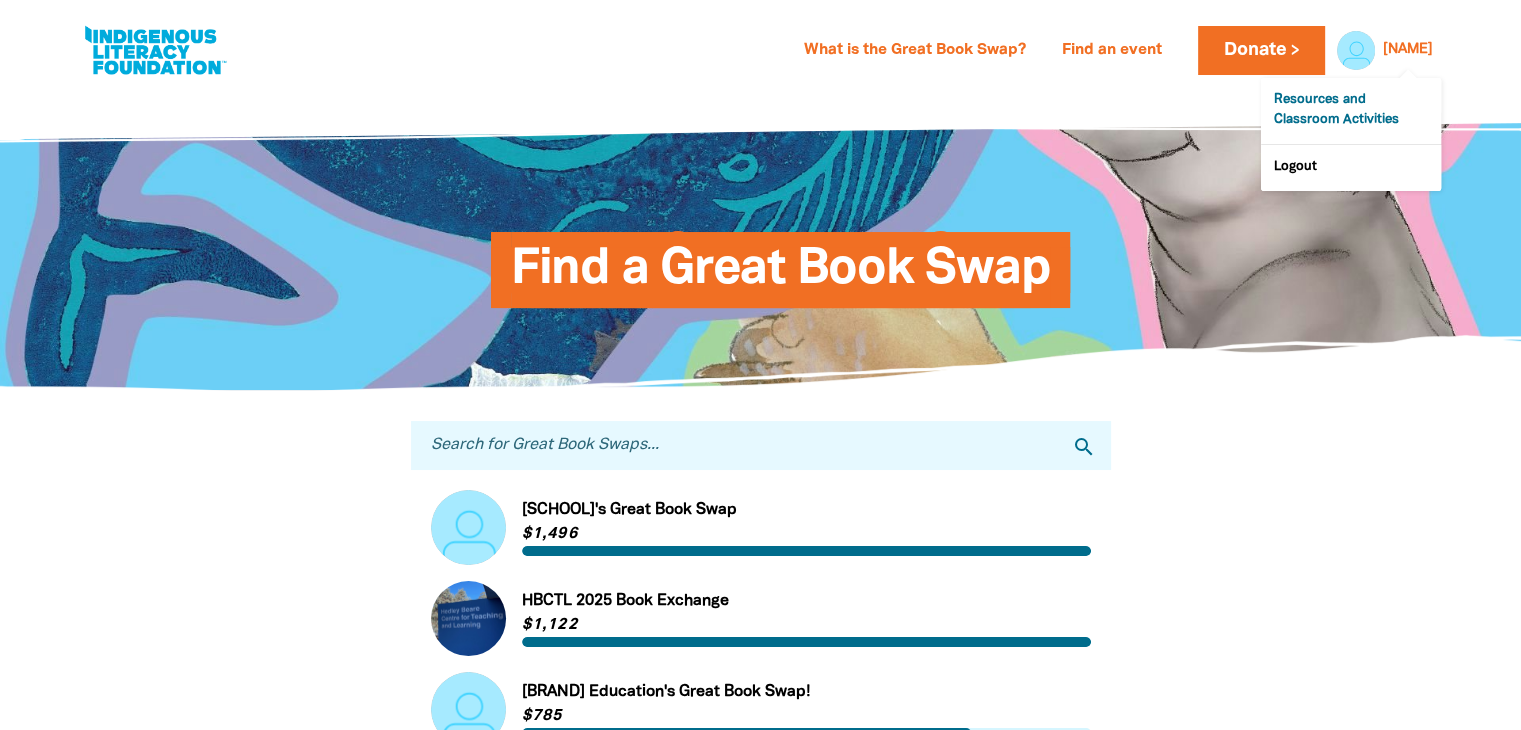 click on "Resources and Classroom Activities" at bounding box center [1351, 111] 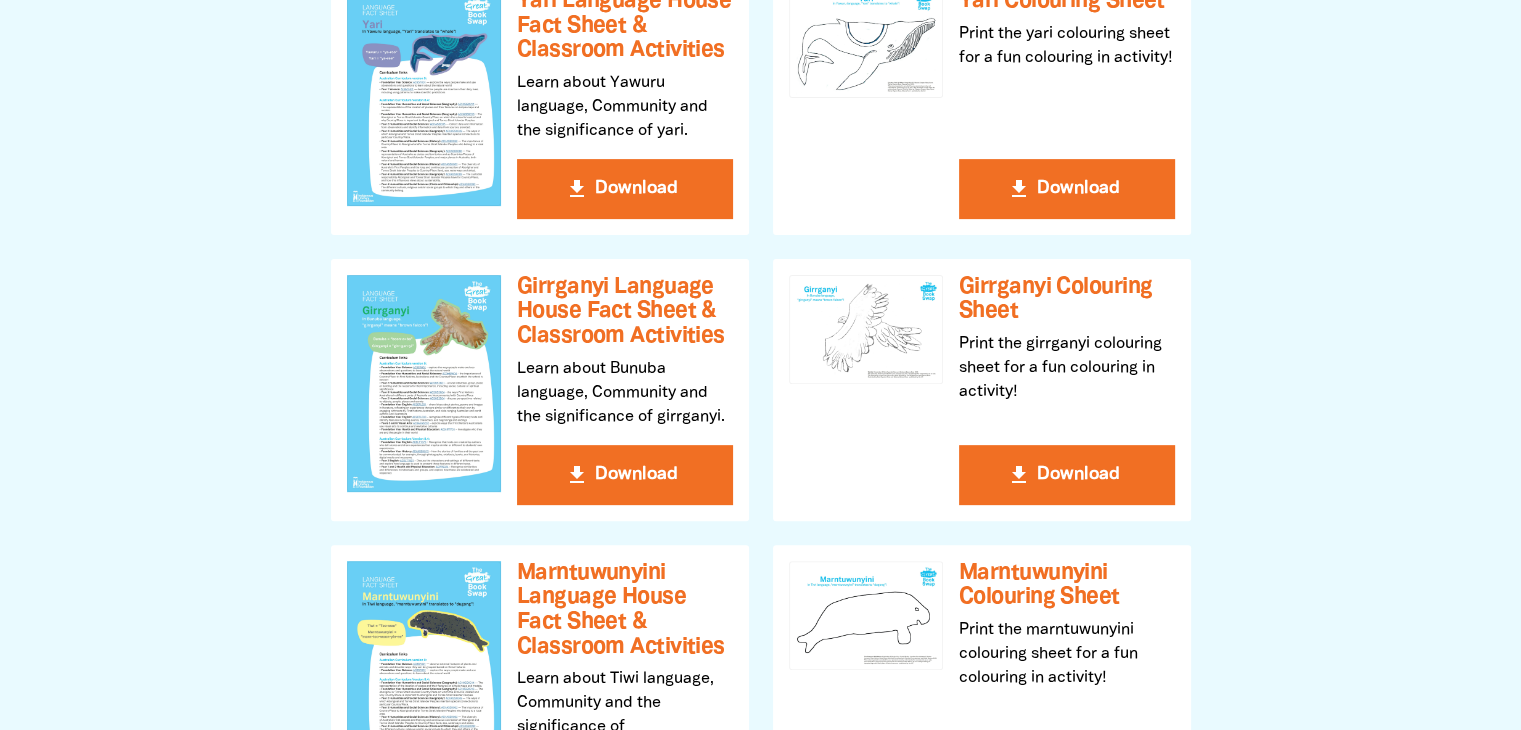 scroll, scrollTop: 690, scrollLeft: 0, axis: vertical 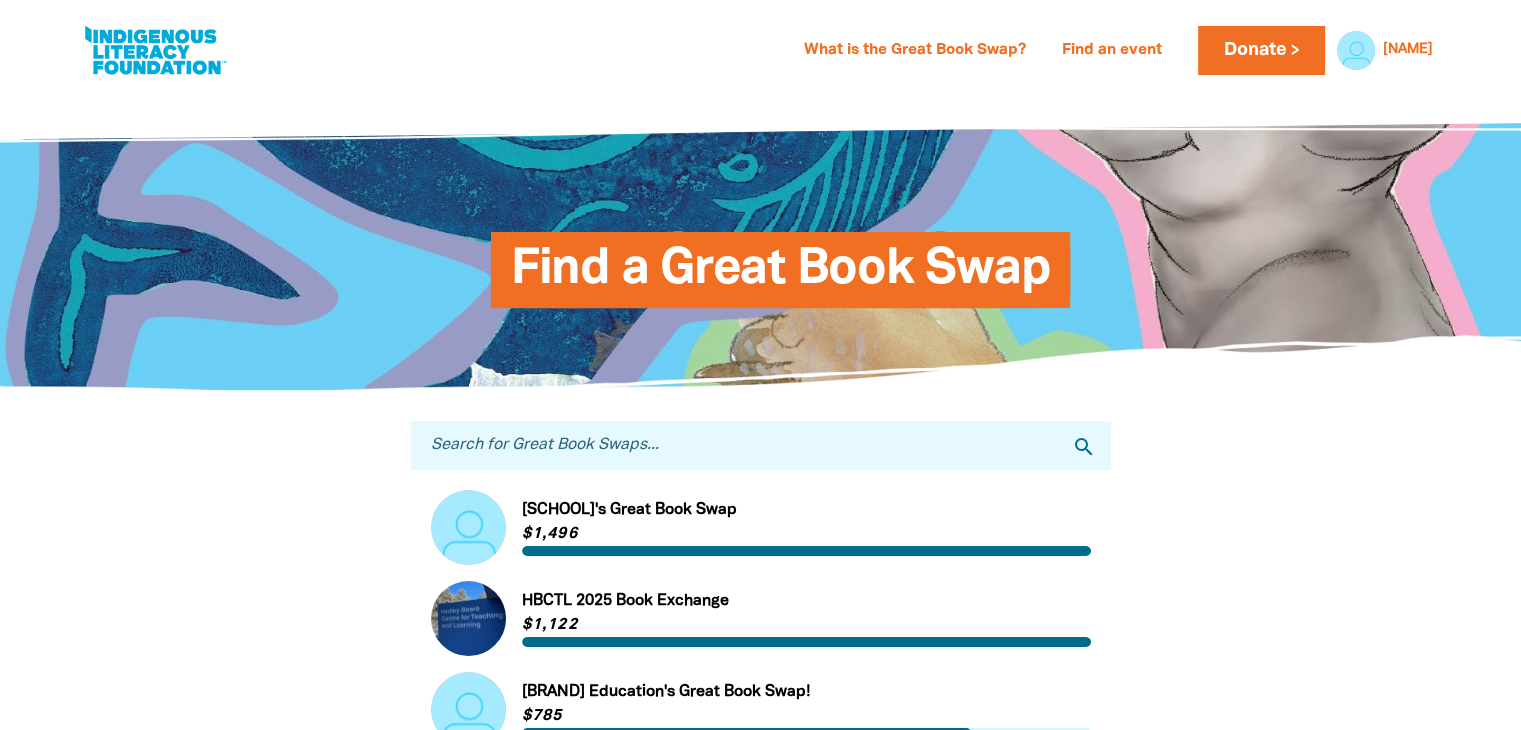 select on "high-school" 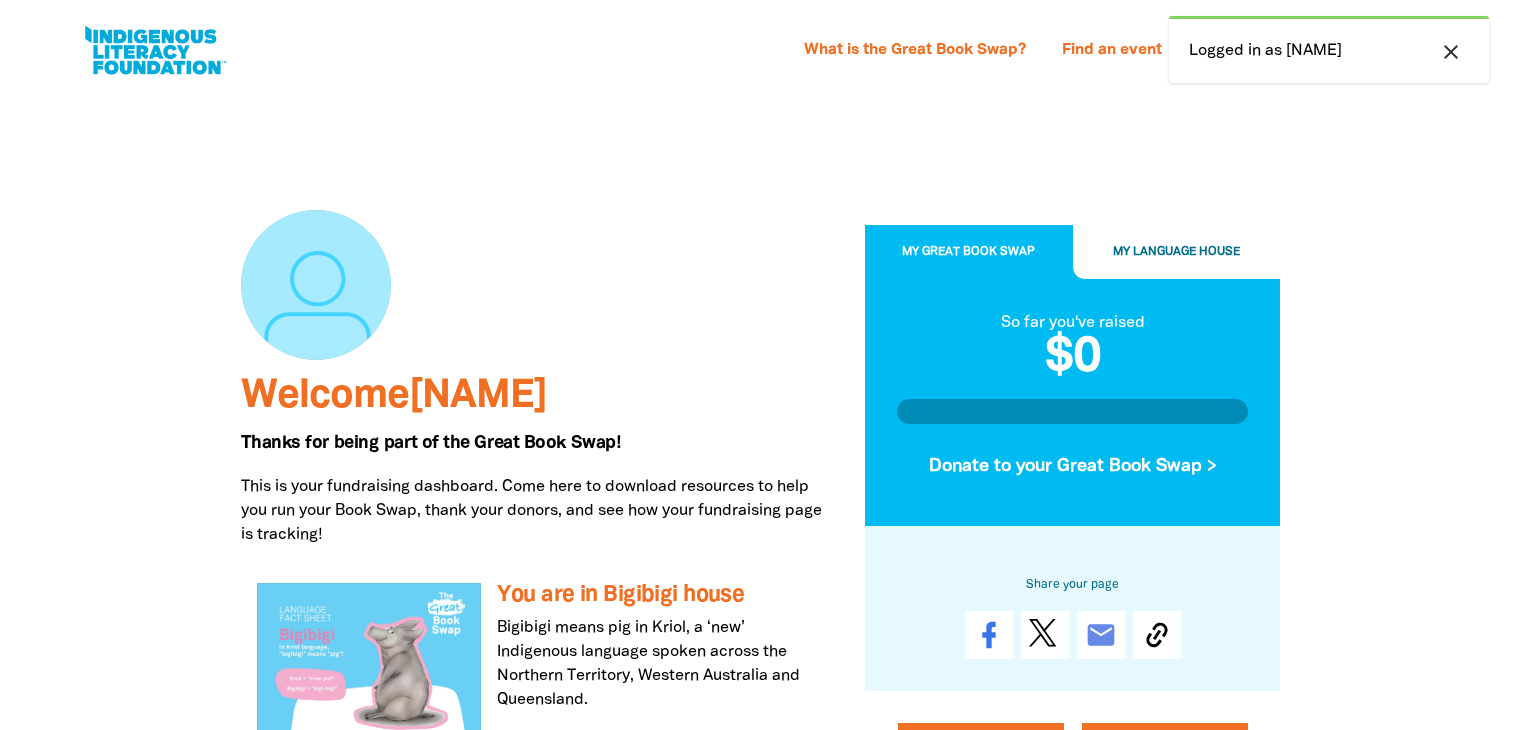 scroll, scrollTop: 0, scrollLeft: 0, axis: both 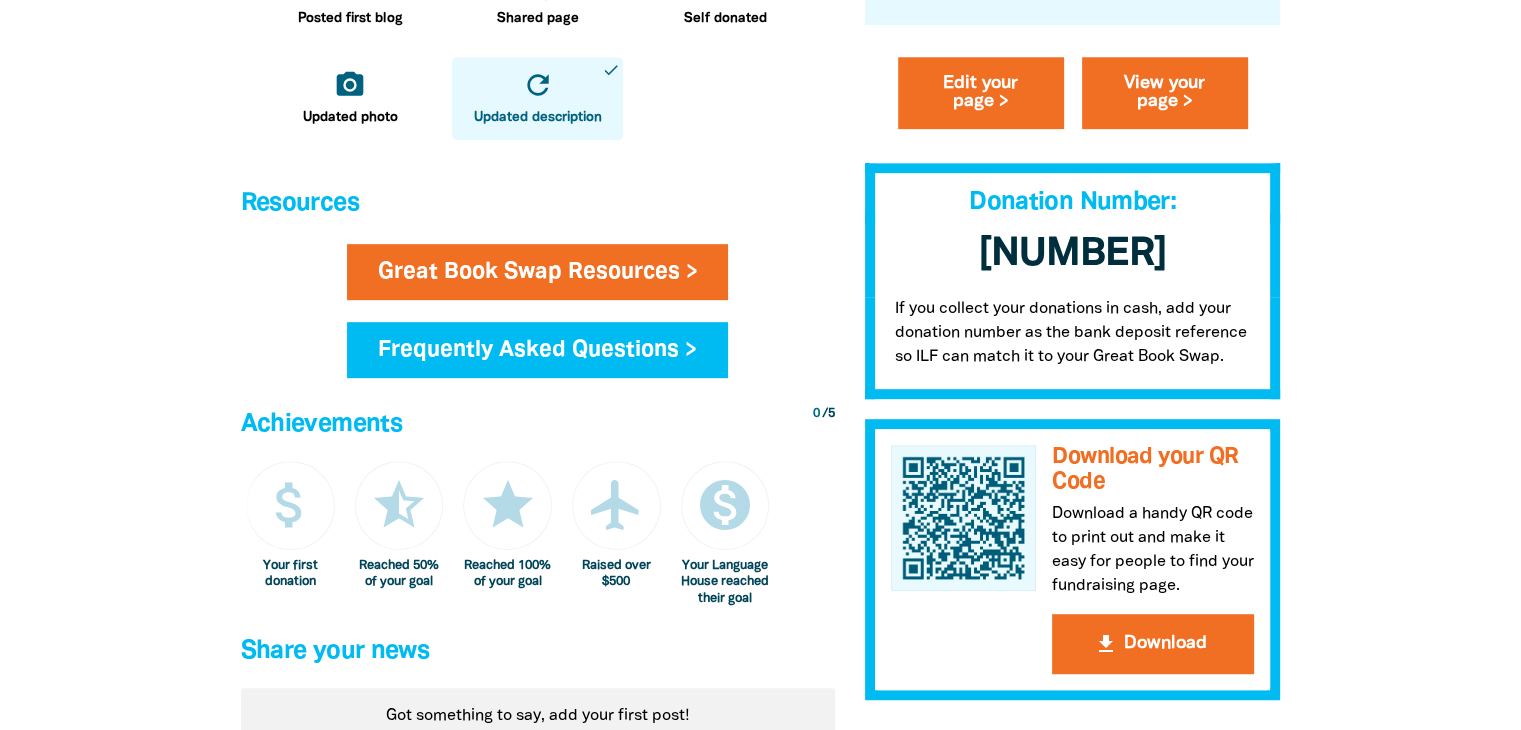 click on "25213496 ﻿" at bounding box center (1072, 255) 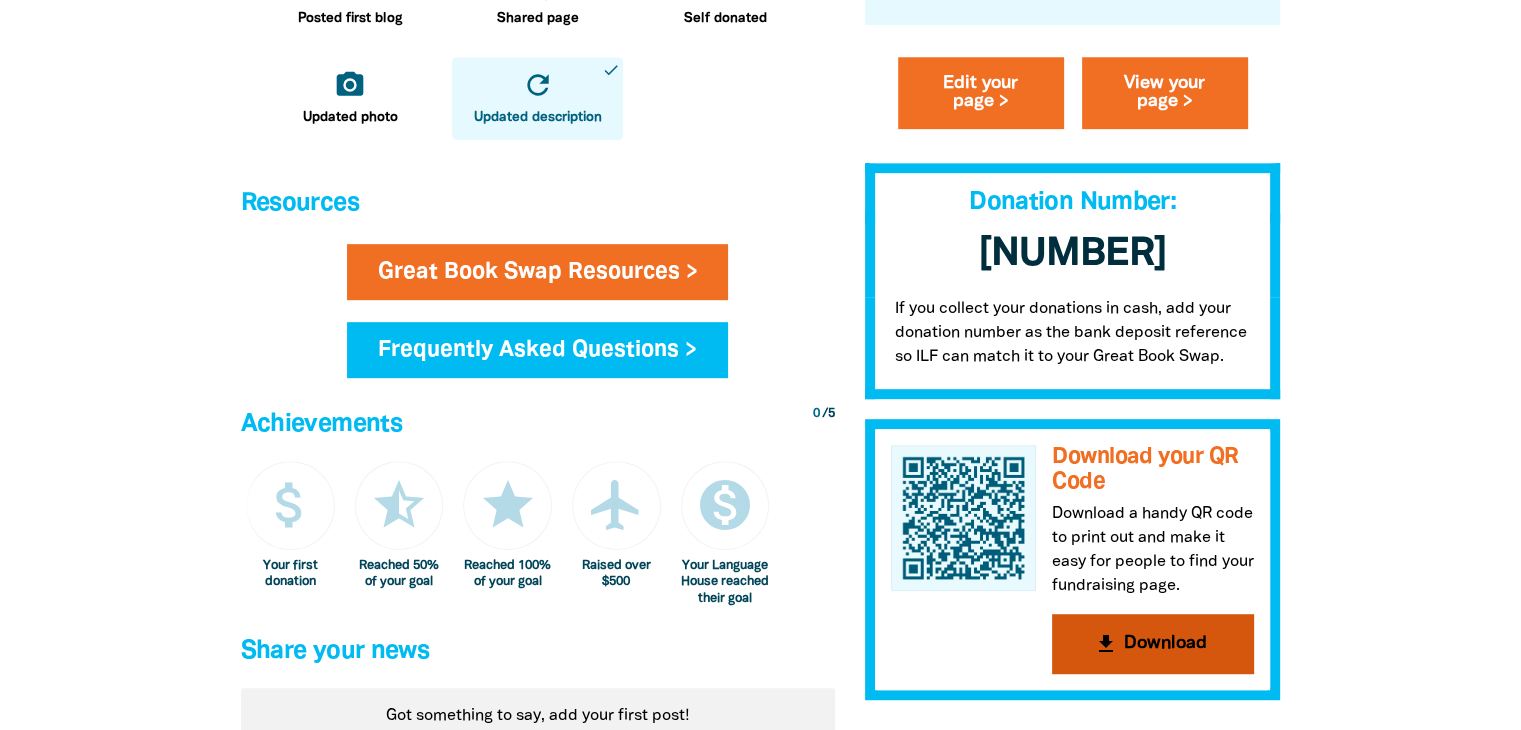 click on "get_app Download" at bounding box center [1153, 645] 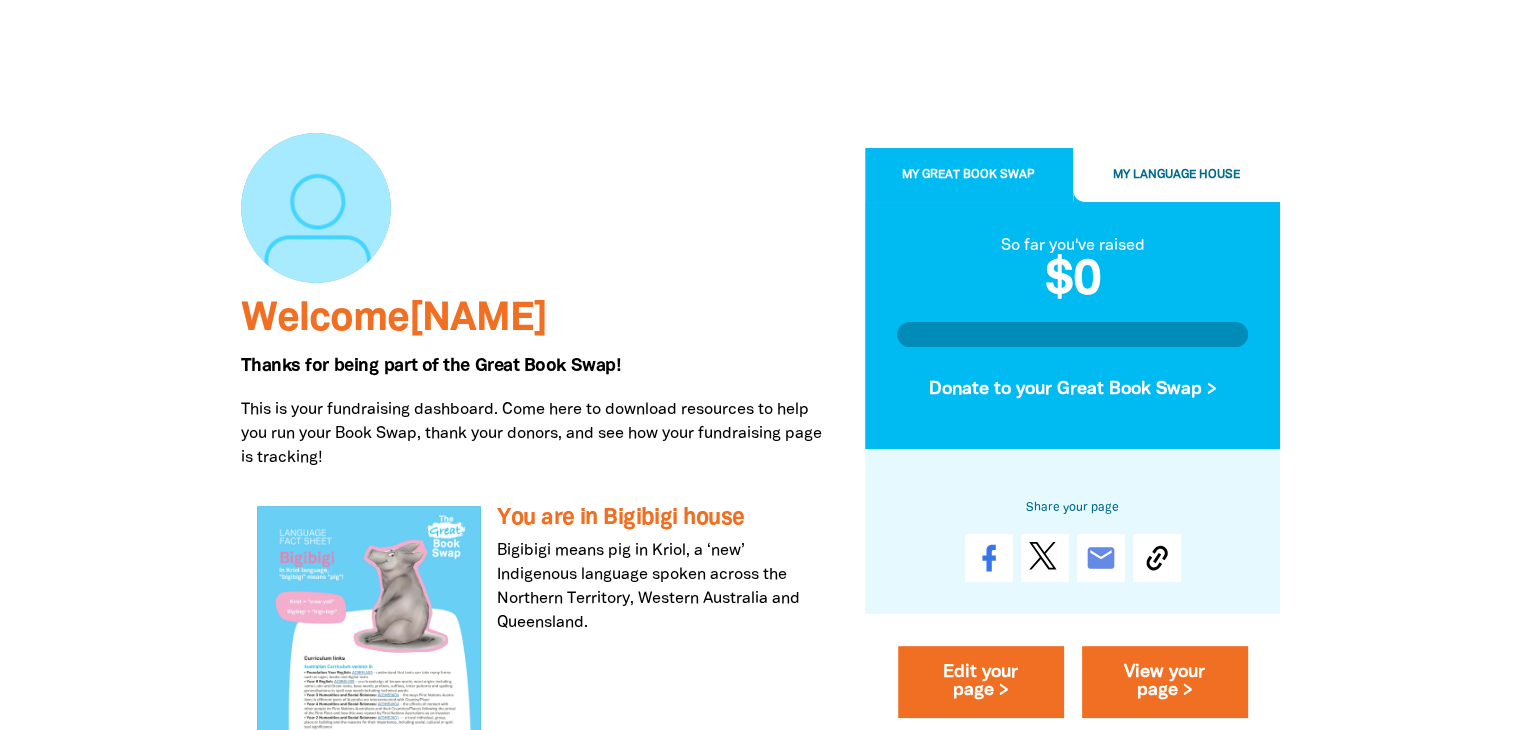 scroll, scrollTop: 0, scrollLeft: 0, axis: both 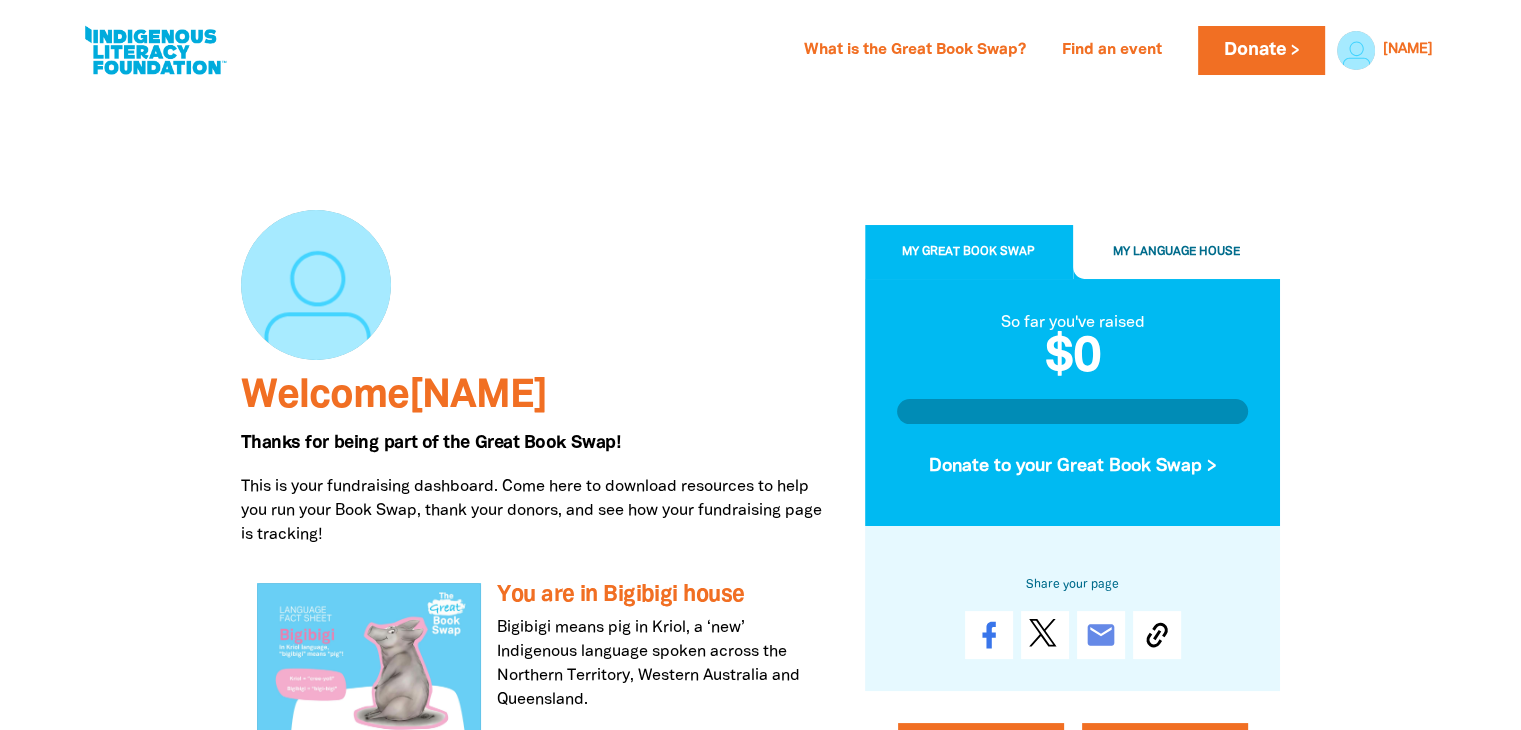 click on "My Great Book Swap My Language House So far you've raised $0 Donate to your Great Book Swap > Share your page email Edit your page > View your page > Donation Number: 25213496 ﻿ If you collect your donations in cash, add your donation number as the bank deposit reference so ILF can match it to your Great Book Swap. Download your QR Code Download a handy QR code to print out and make it easy for people to find your fundraising page. get_app Download" at bounding box center [1073, 748] 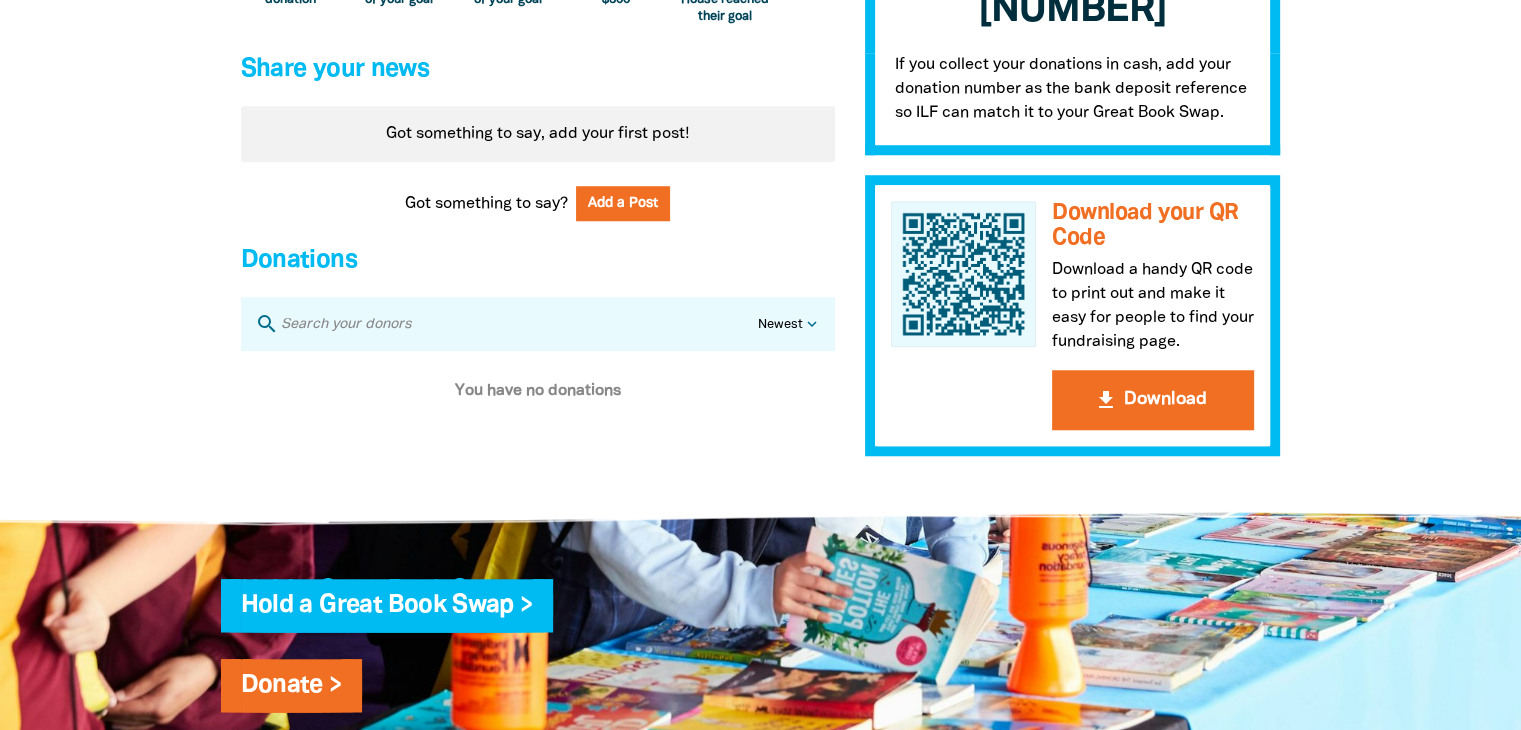 scroll, scrollTop: 1618, scrollLeft: 0, axis: vertical 